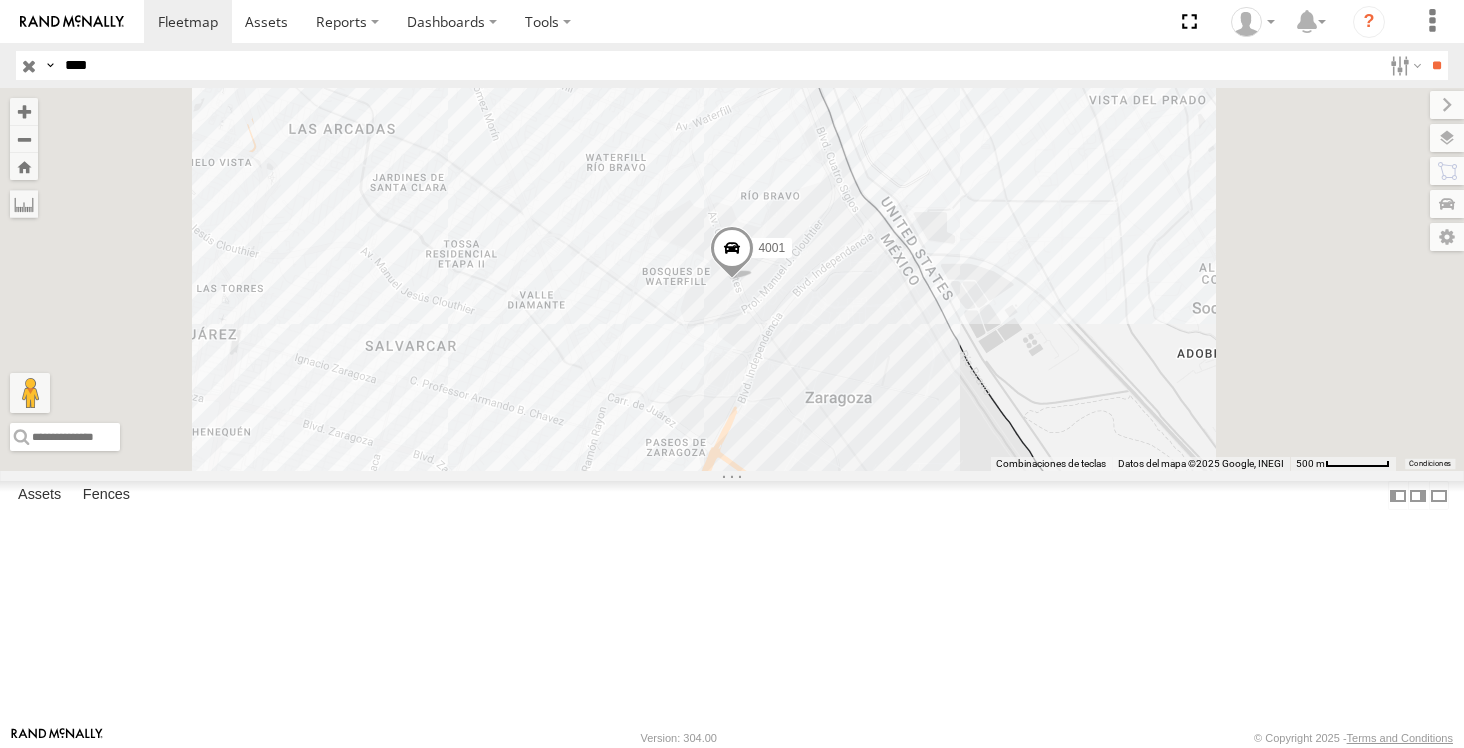 scroll, scrollTop: 0, scrollLeft: 0, axis: both 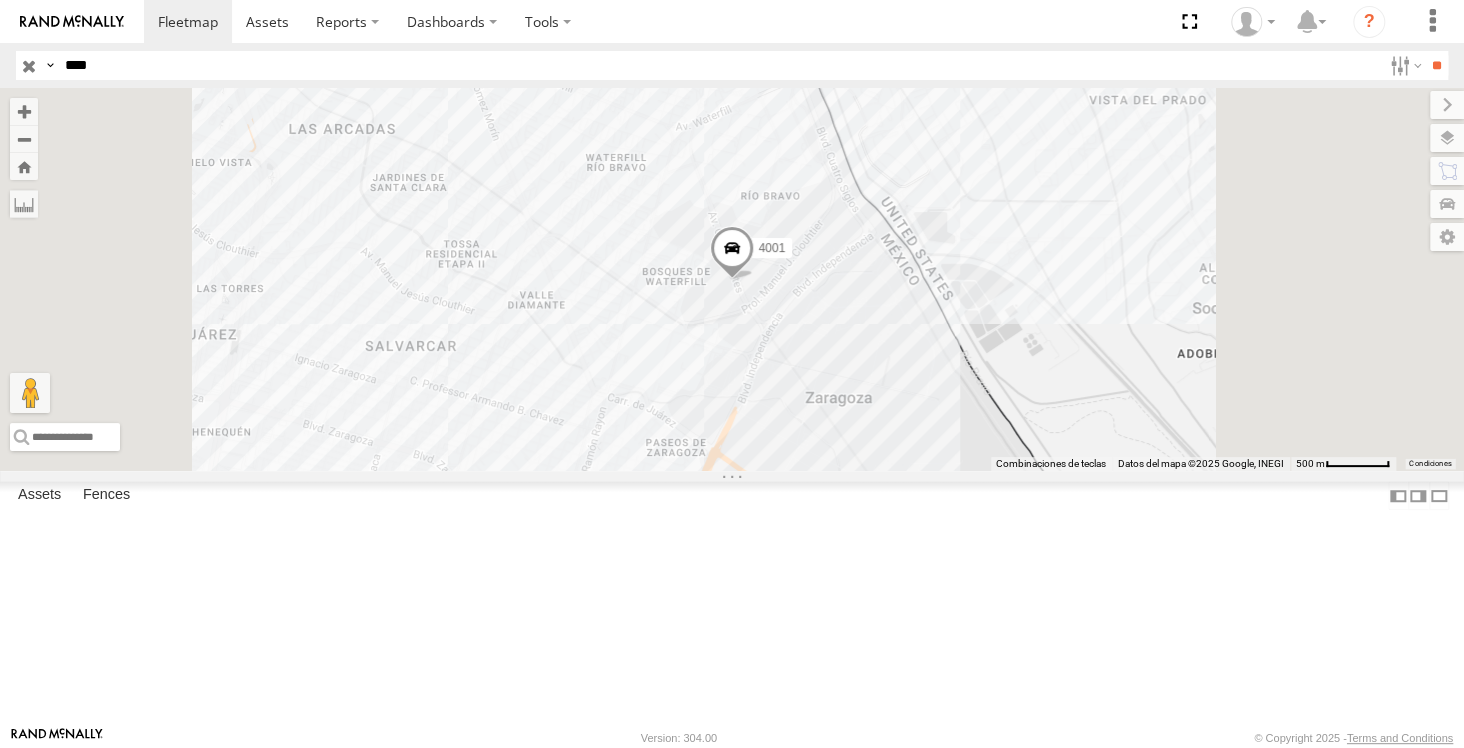 click on "****" at bounding box center (719, 65) 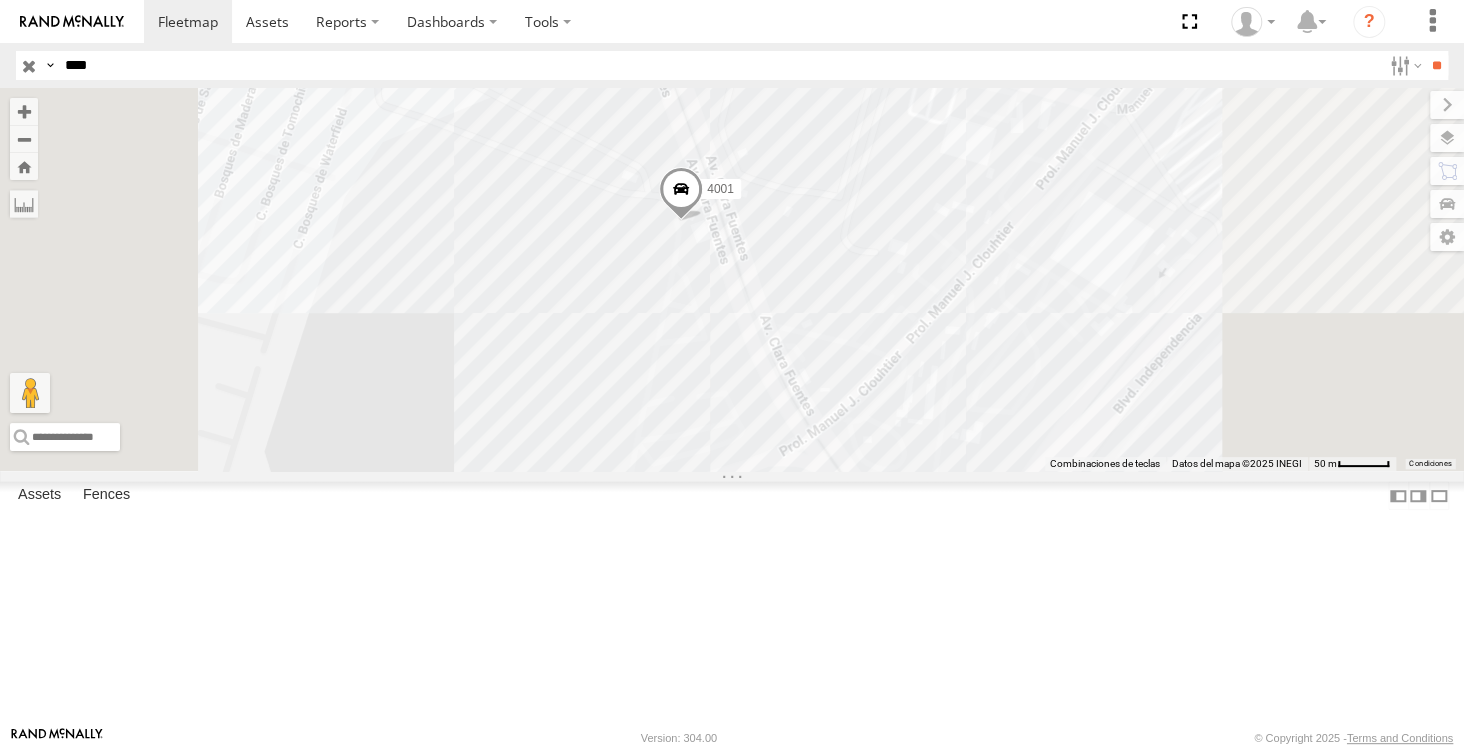 click at bounding box center [1447, 138] 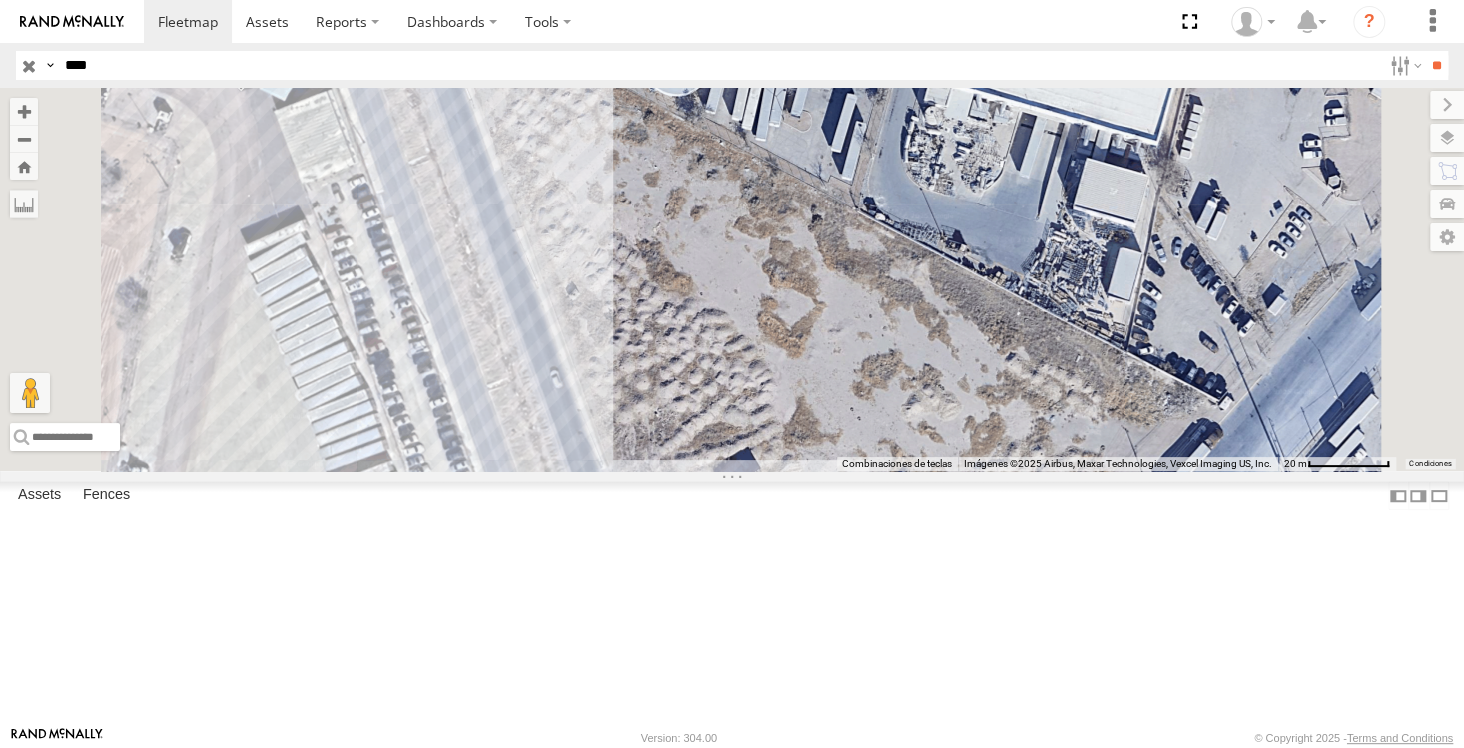 drag, startPoint x: 923, startPoint y: 372, endPoint x: 1024, endPoint y: 376, distance: 101.07918 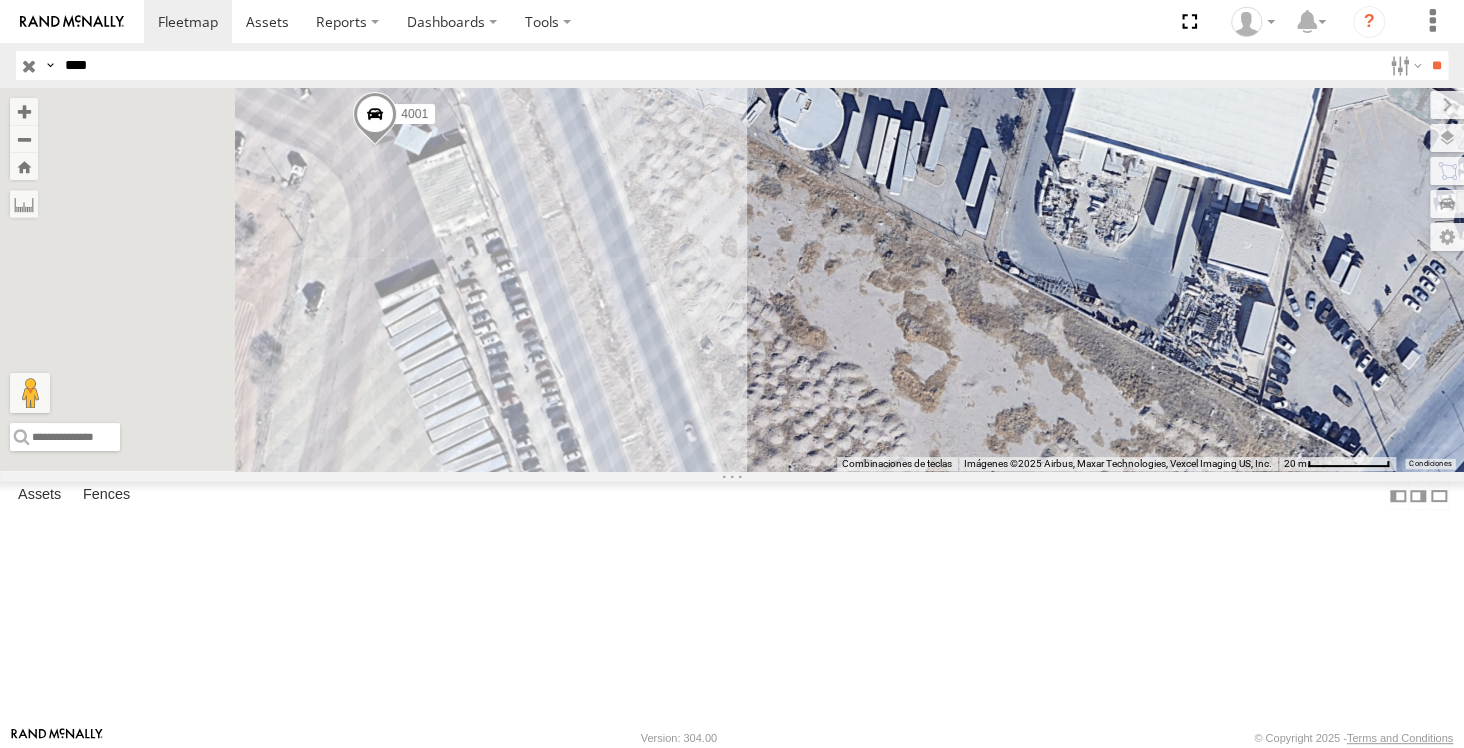 drag, startPoint x: 817, startPoint y: 362, endPoint x: 951, endPoint y: 416, distance: 144.47145 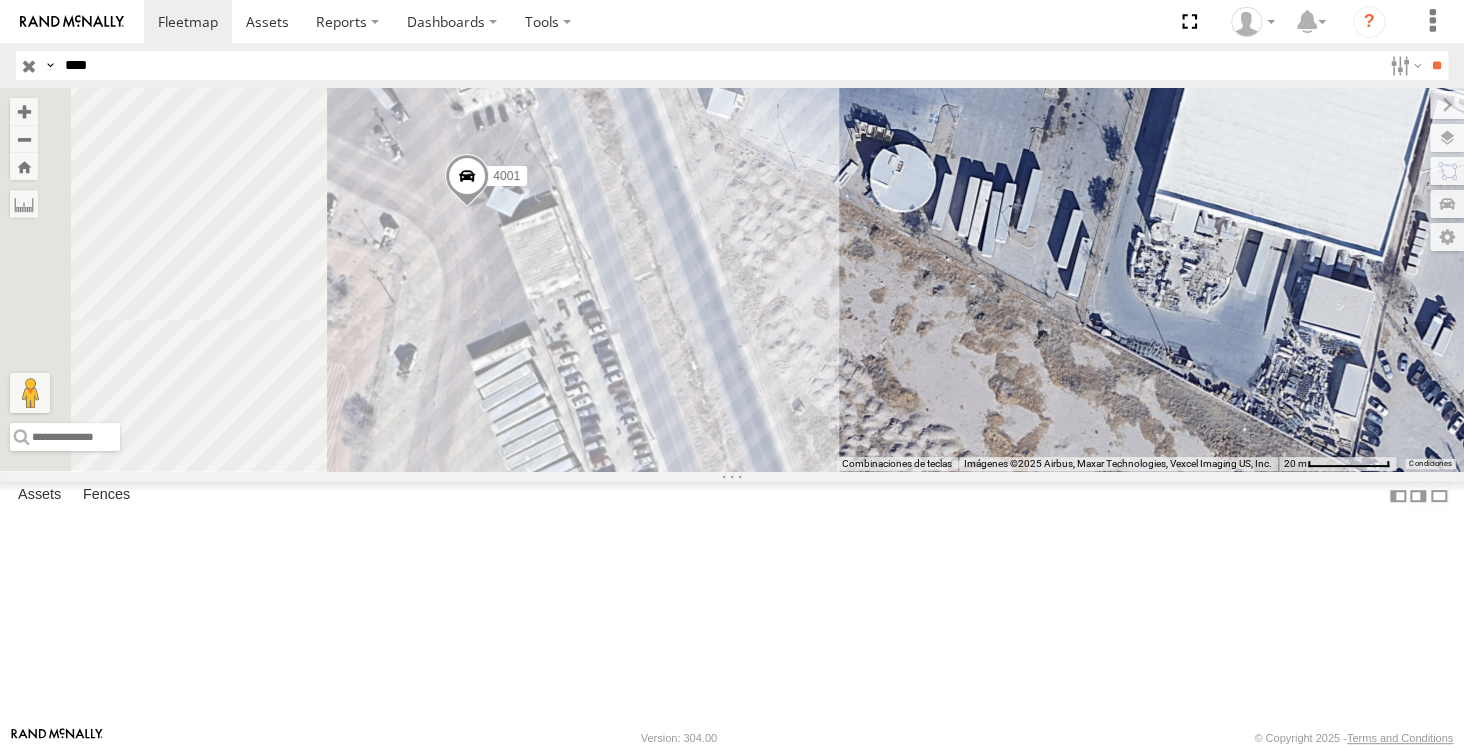 drag, startPoint x: 822, startPoint y: 350, endPoint x: 934, endPoint y: 434, distance: 140 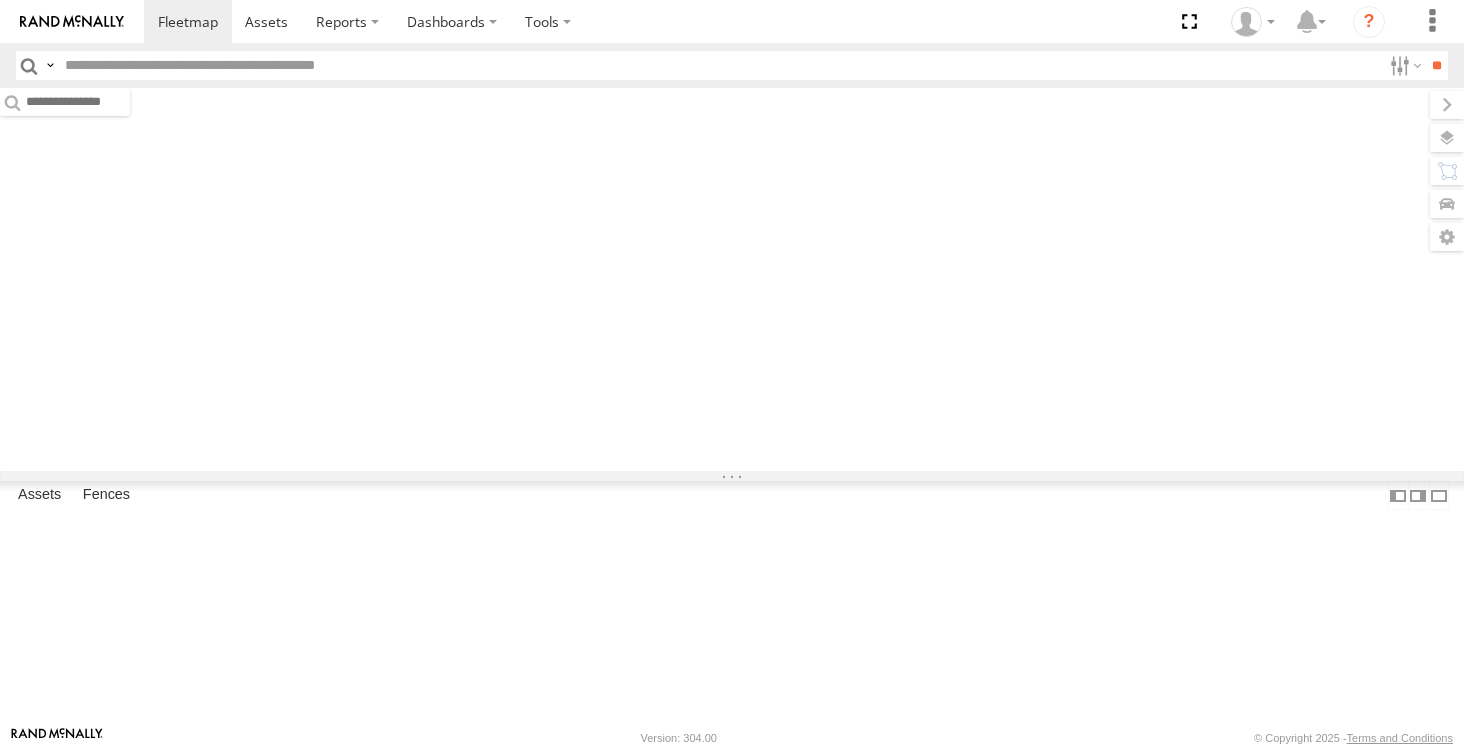 scroll, scrollTop: 0, scrollLeft: 0, axis: both 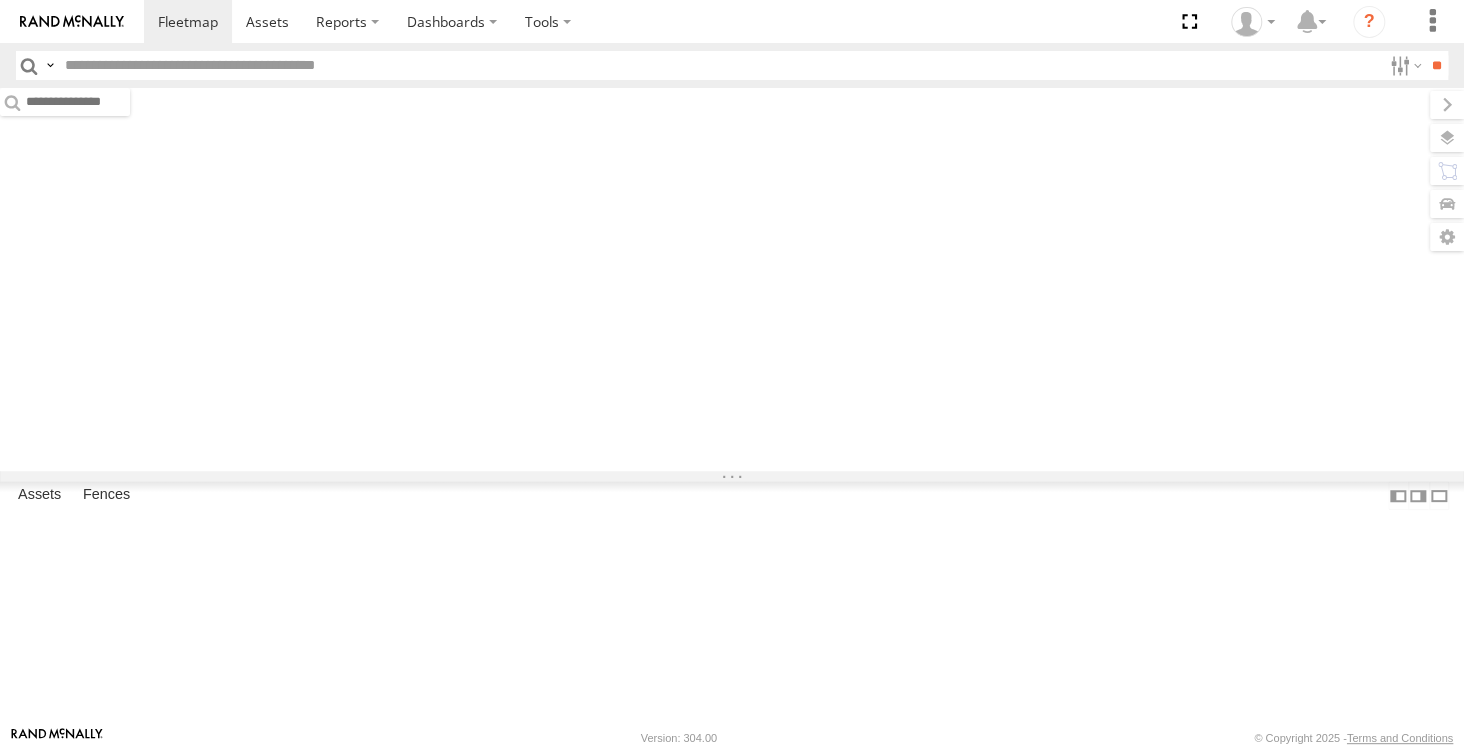 type on "****" 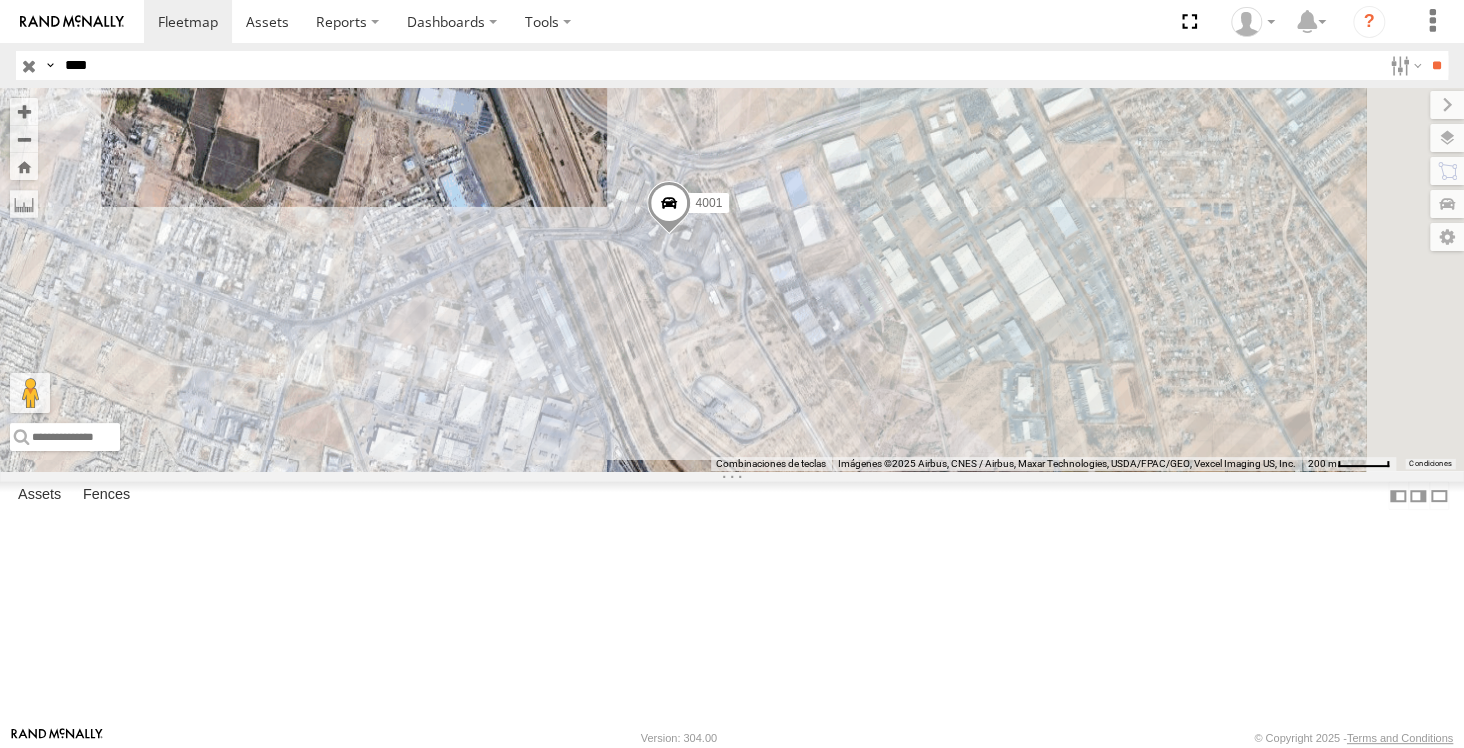 drag, startPoint x: 1003, startPoint y: 423, endPoint x: 827, endPoint y: 360, distance: 186.93582 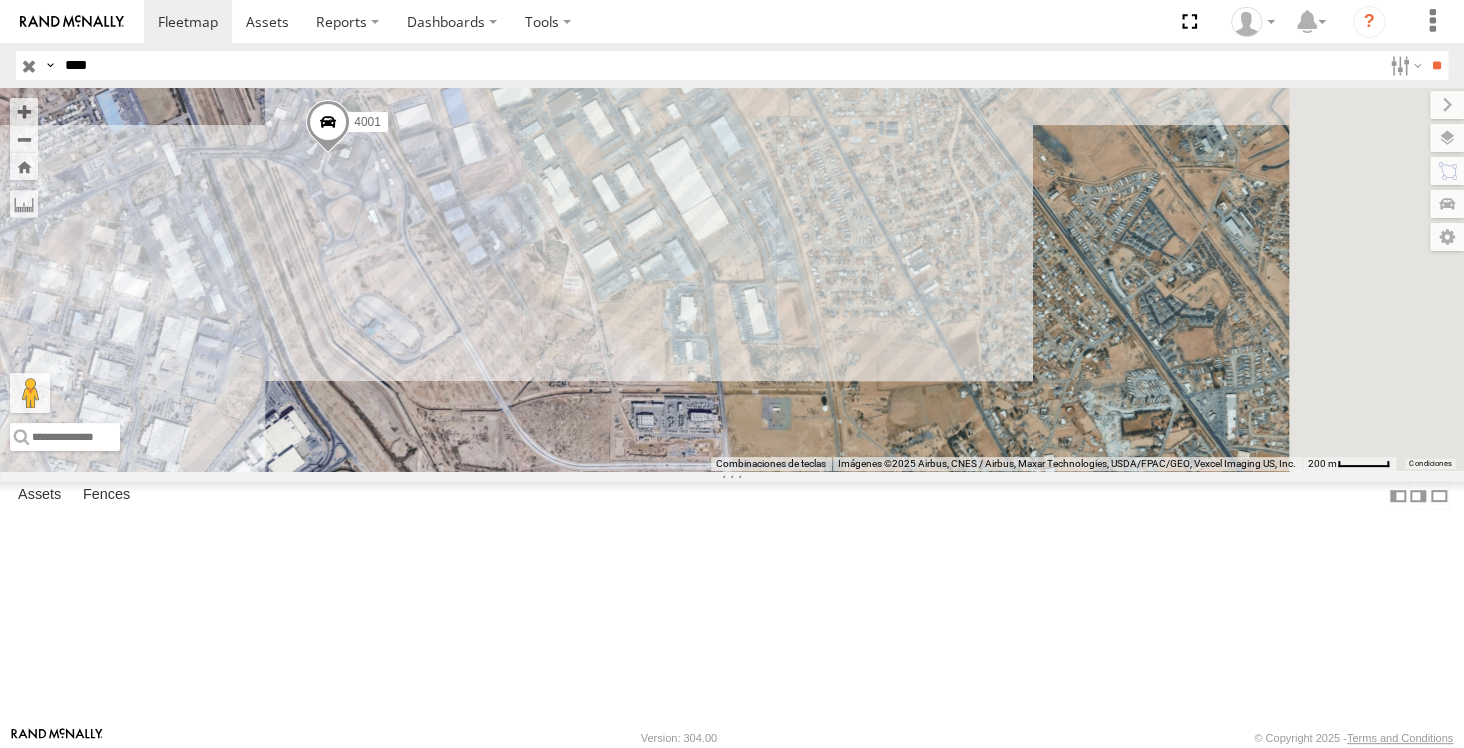 click at bounding box center (29, 65) 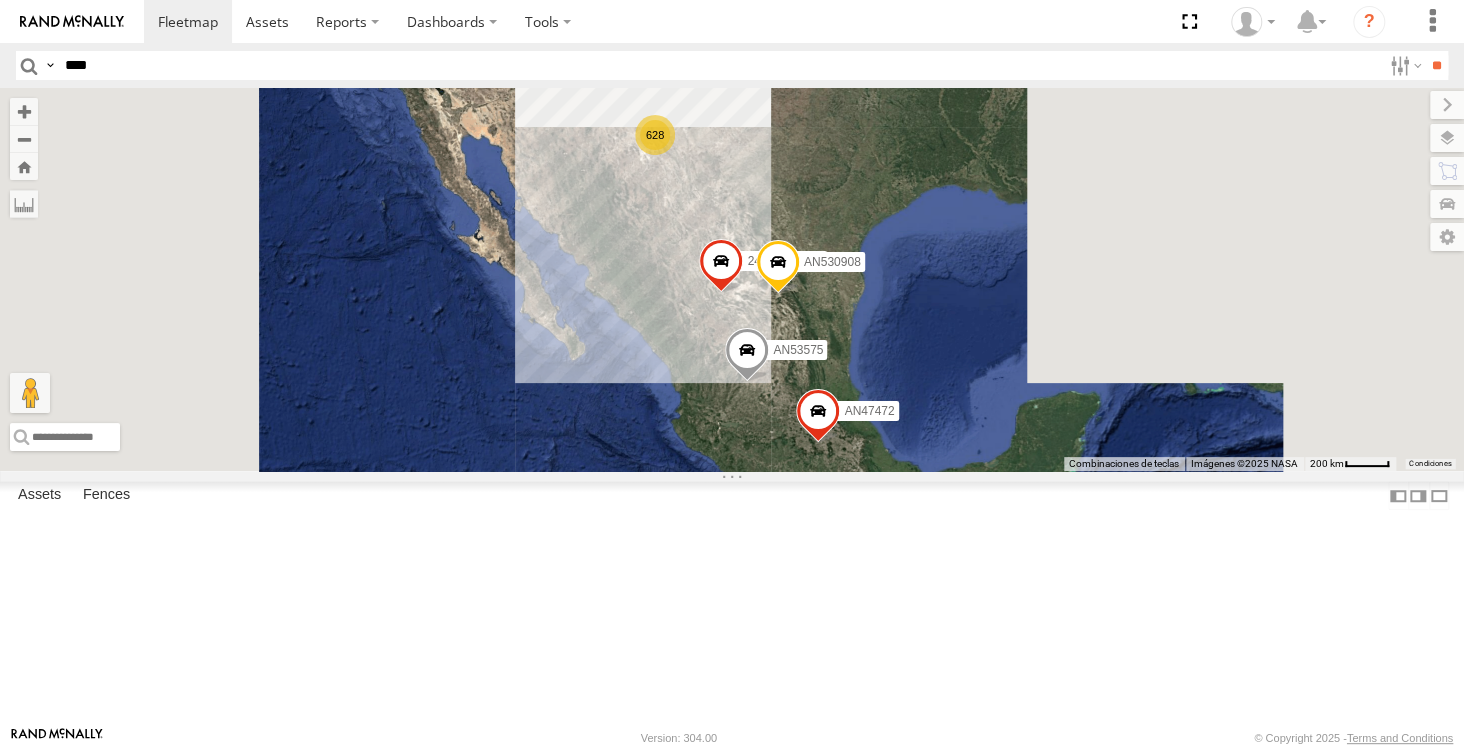 scroll, scrollTop: 0, scrollLeft: 0, axis: both 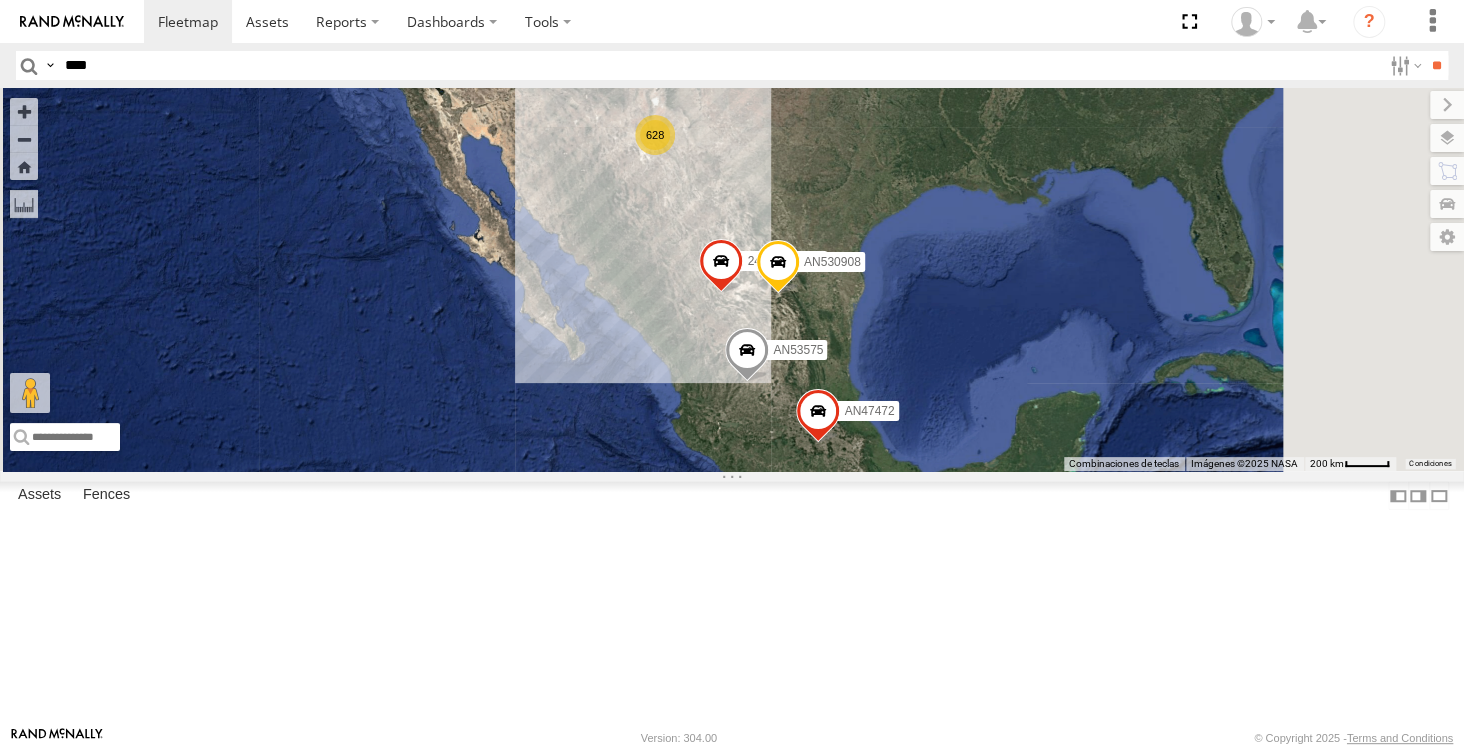 click on "****" at bounding box center [719, 65] 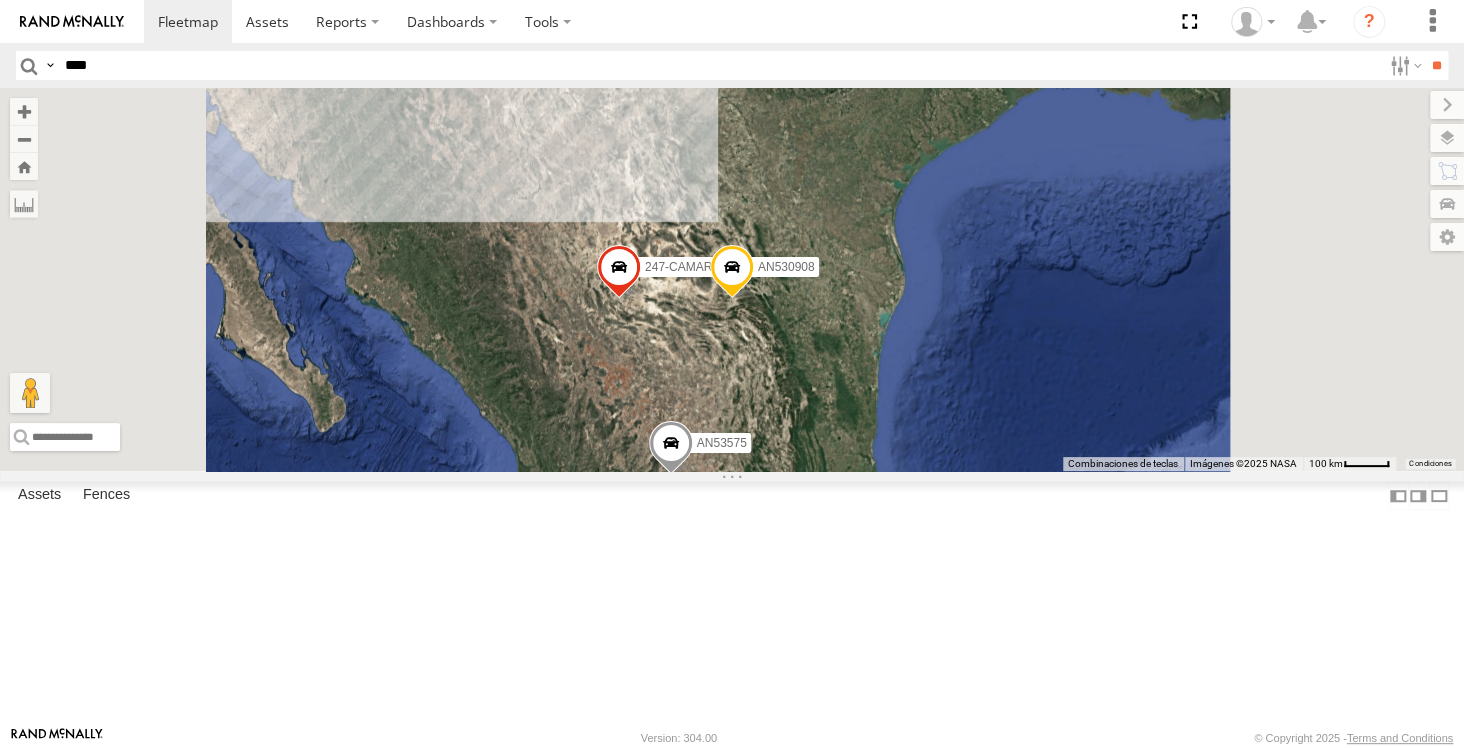 drag, startPoint x: 755, startPoint y: 208, endPoint x: 822, endPoint y: 359, distance: 165.19685 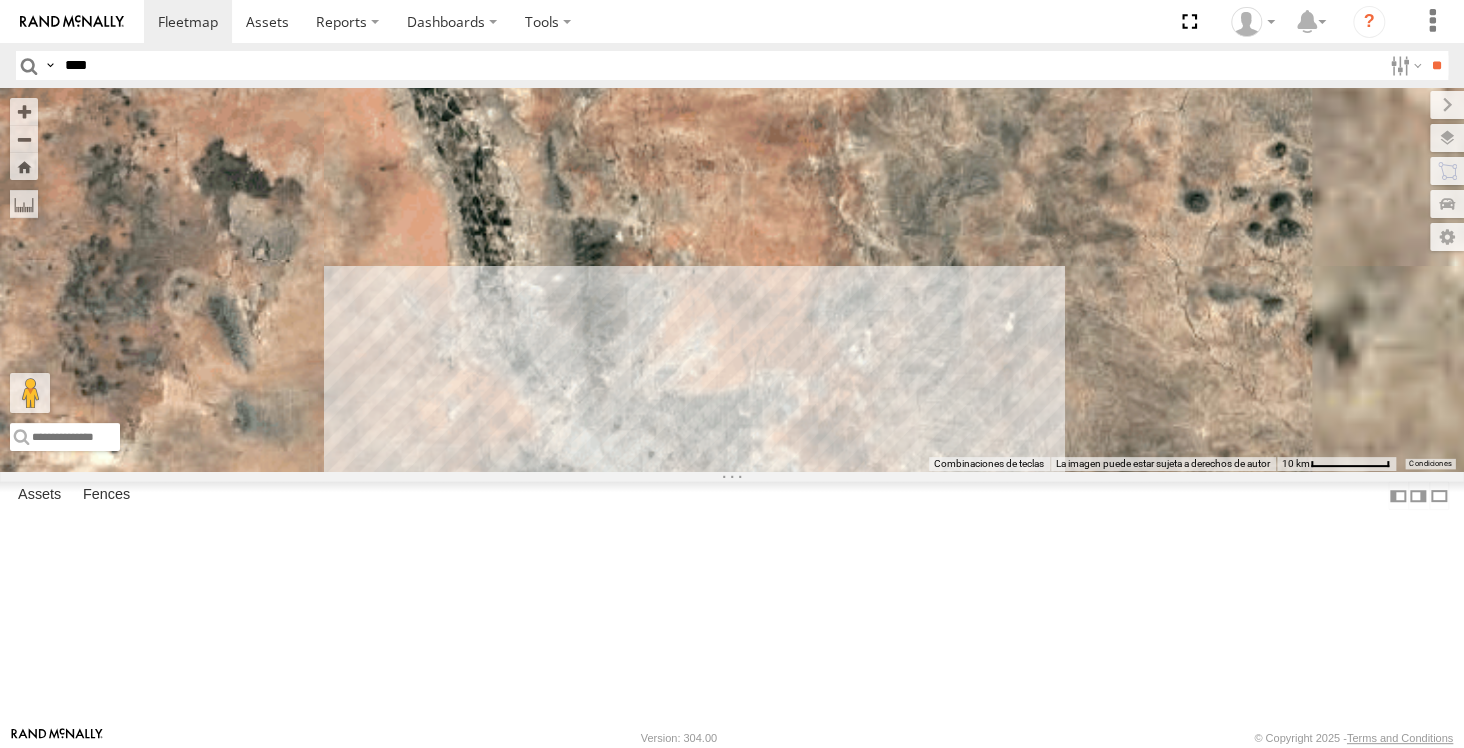 drag, startPoint x: 906, startPoint y: 525, endPoint x: 875, endPoint y: 477, distance: 57.14018 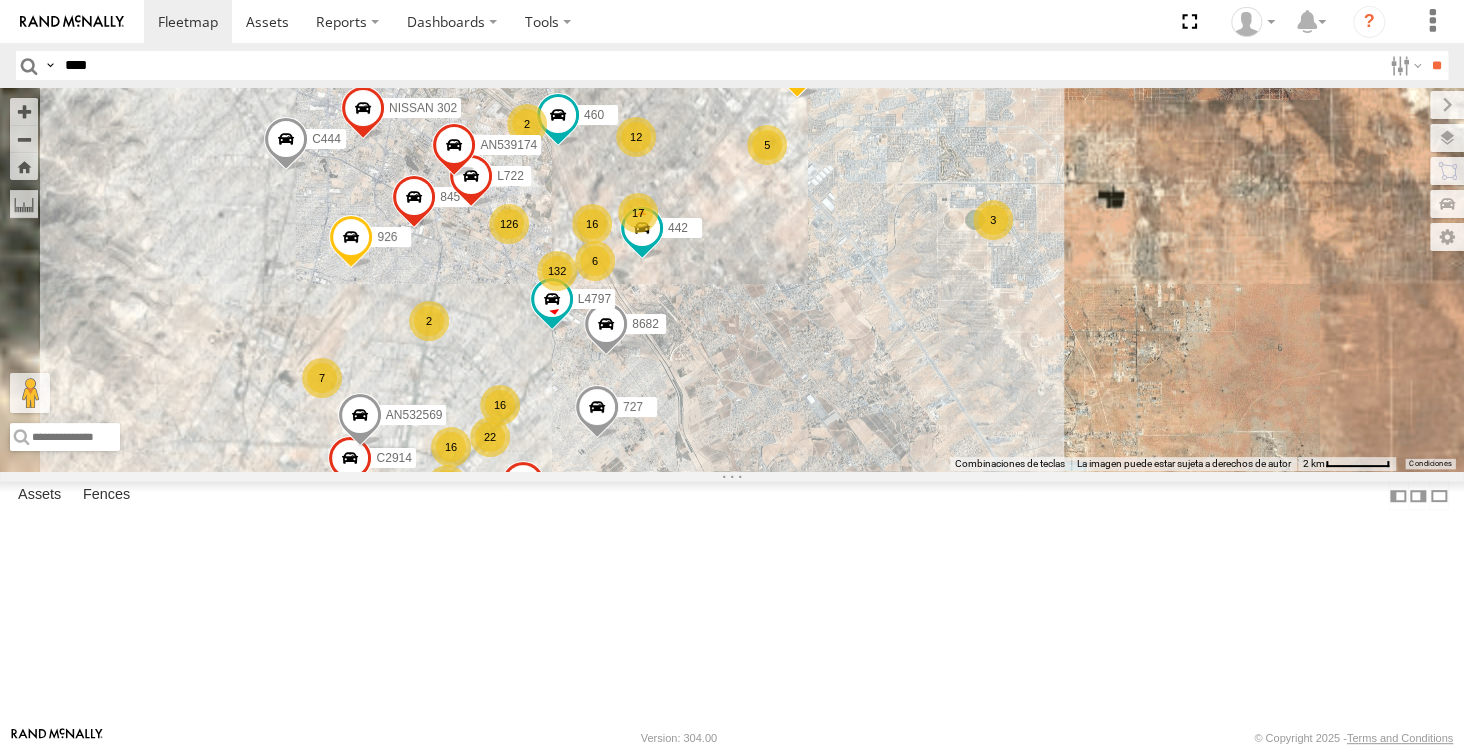 drag, startPoint x: 742, startPoint y: 330, endPoint x: 806, endPoint y: 441, distance: 128.12885 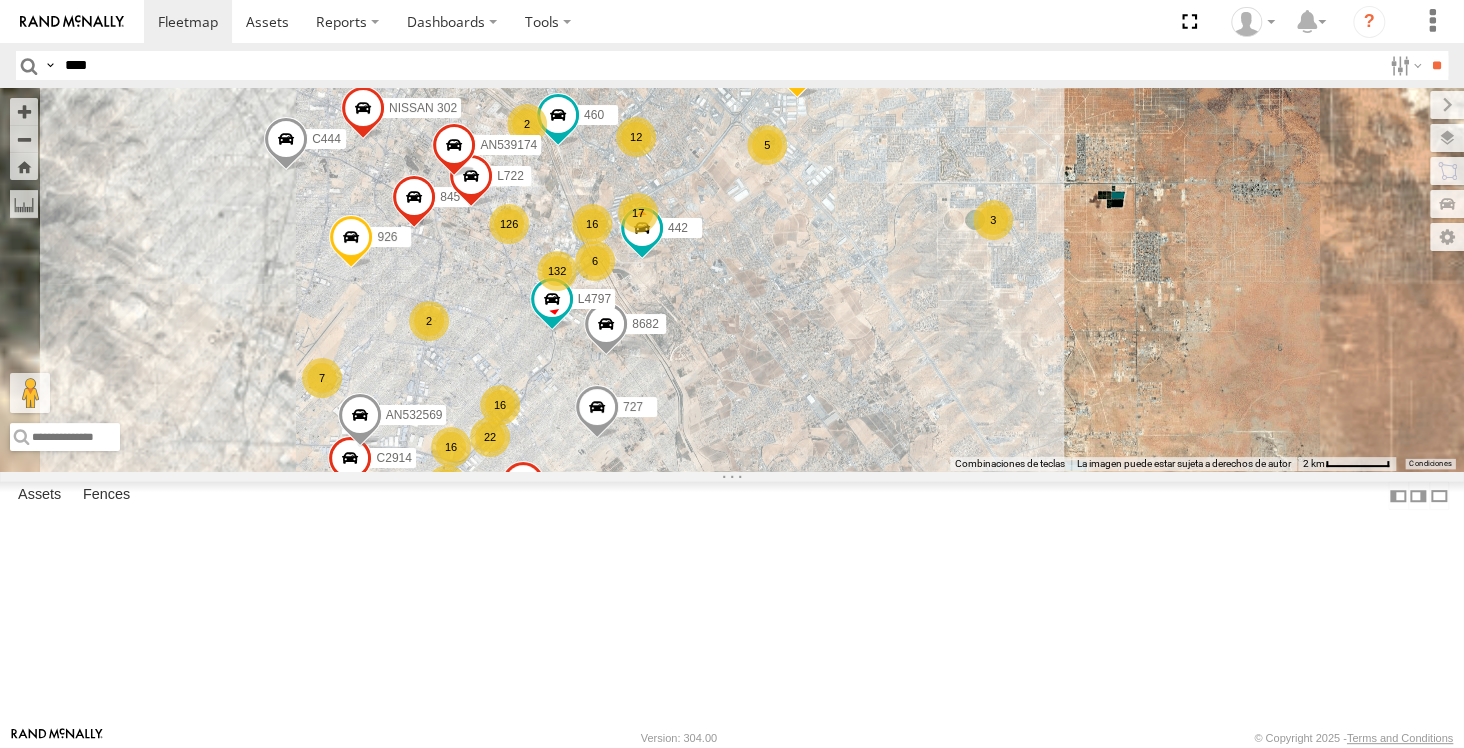 click on "AN530908 AN53575 AN47472 247-CAMARA AN536763 34851867152C AN601544 727 357660104097530 1646 AN5301392 NISSAN 302 926 756 126 132 21 16 12 69 16 845 16 8 17 7 10 7 22 5 9 4 3 AN532569 8682 C444 6 L722 2 2 442 L4797 460 5938 AN531663 C2914 AN539174" at bounding box center (732, 279) 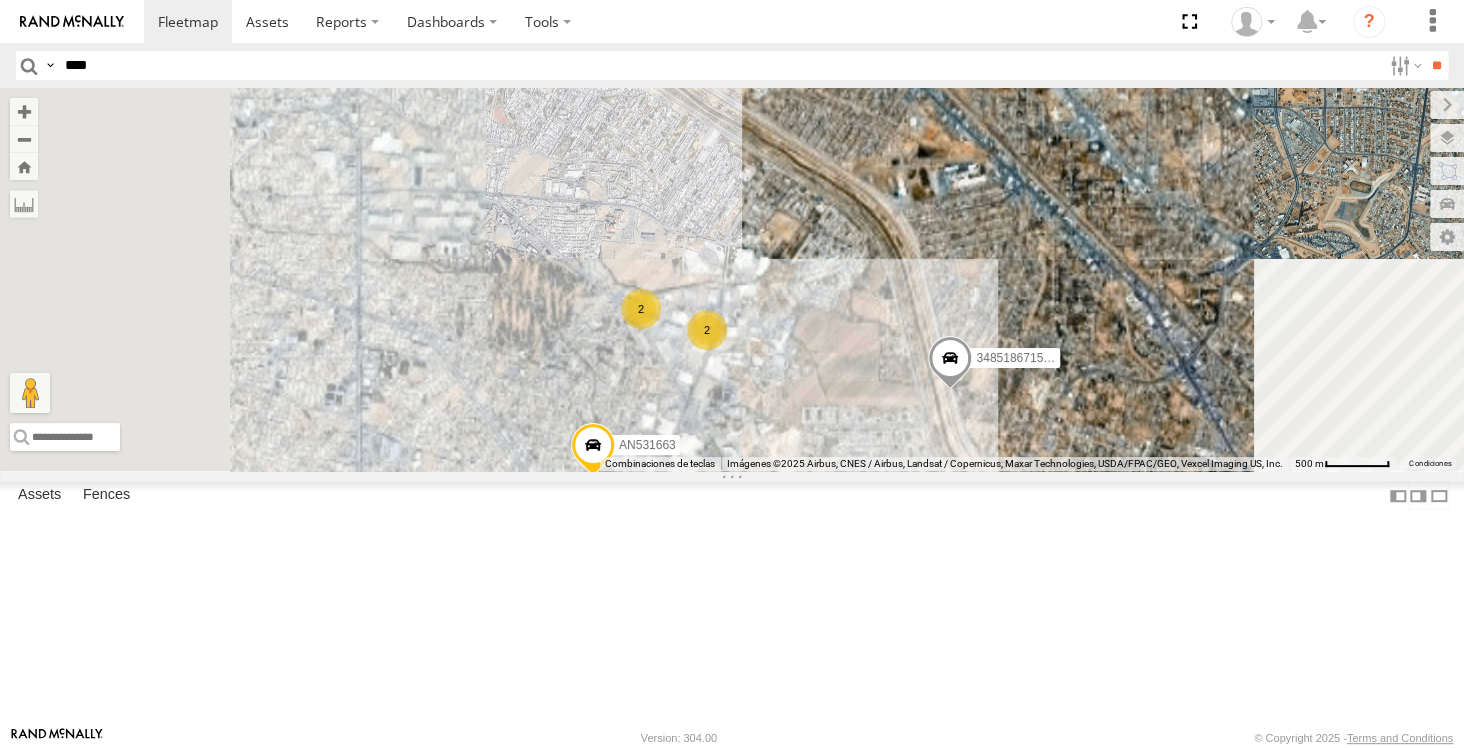 drag, startPoint x: 676, startPoint y: 265, endPoint x: 895, endPoint y: 443, distance: 282.21445 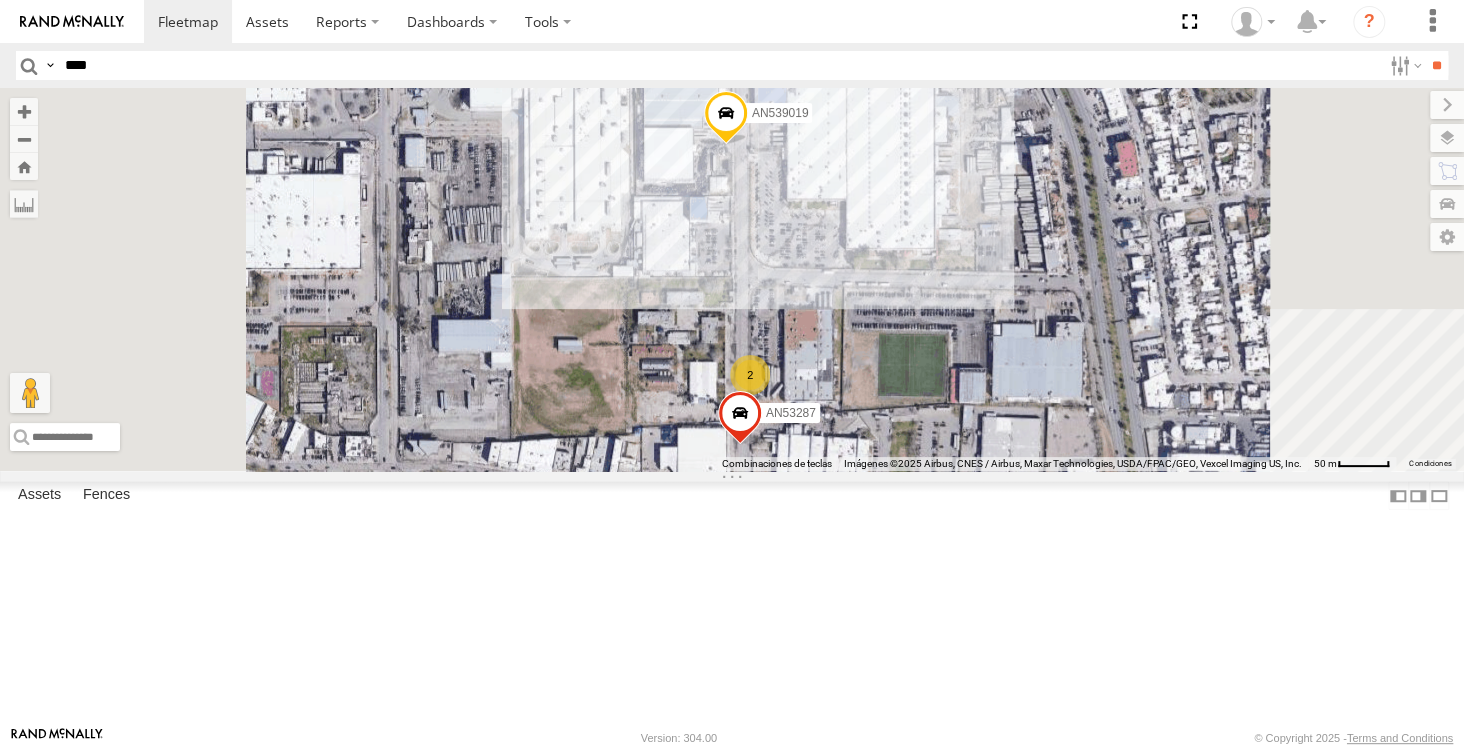 drag, startPoint x: 1131, startPoint y: 253, endPoint x: 1073, endPoint y: 327, distance: 94.02127 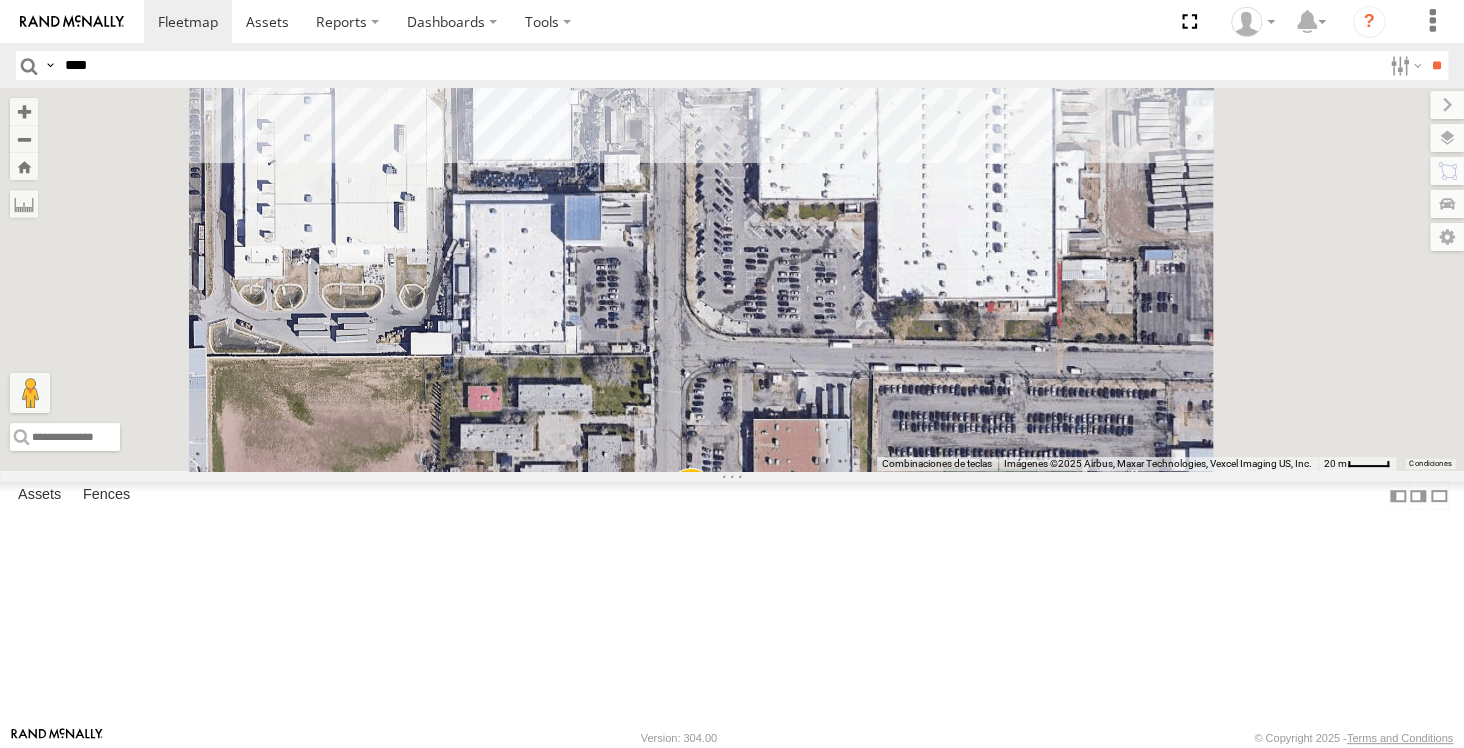 drag, startPoint x: 1024, startPoint y: 537, endPoint x: 971, endPoint y: 410, distance: 137.6154 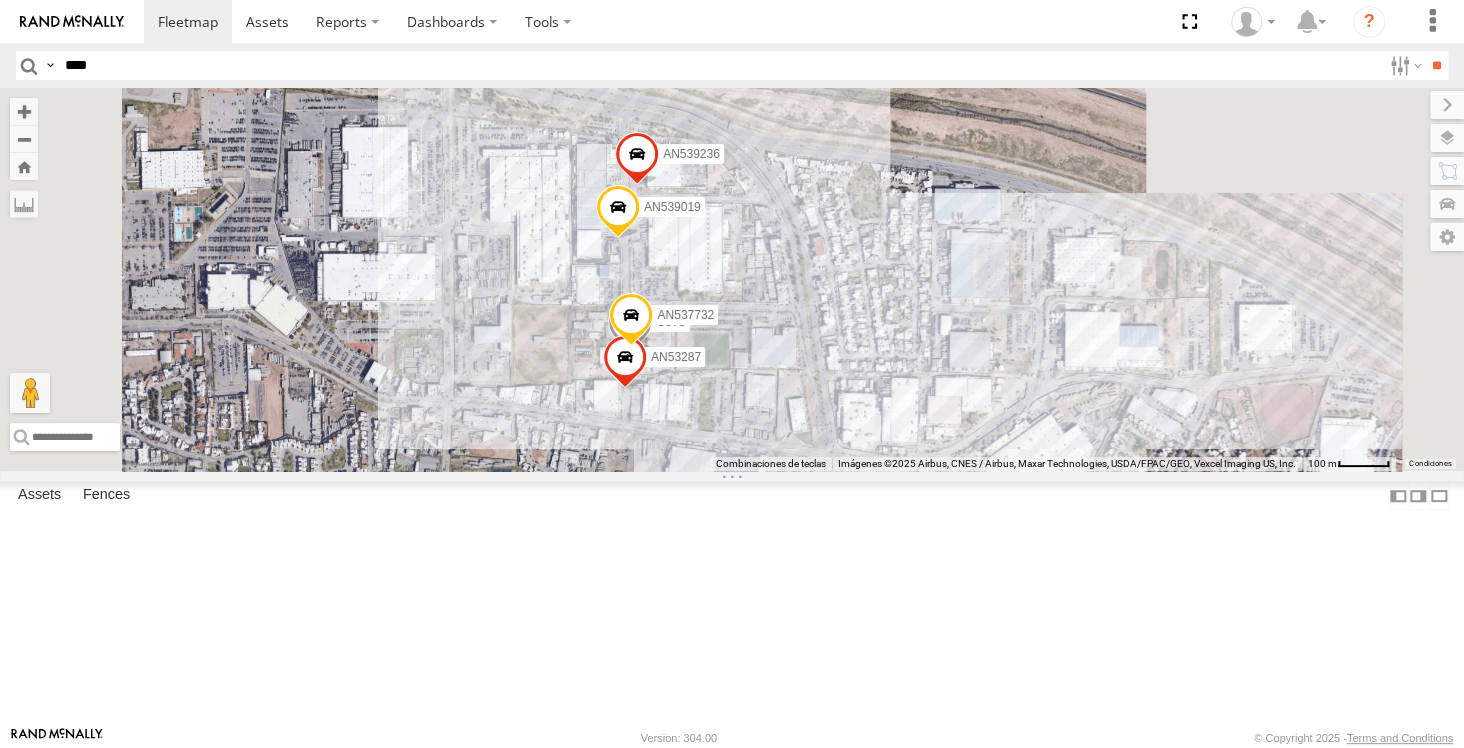 drag, startPoint x: 896, startPoint y: 345, endPoint x: 882, endPoint y: 407, distance: 63.560993 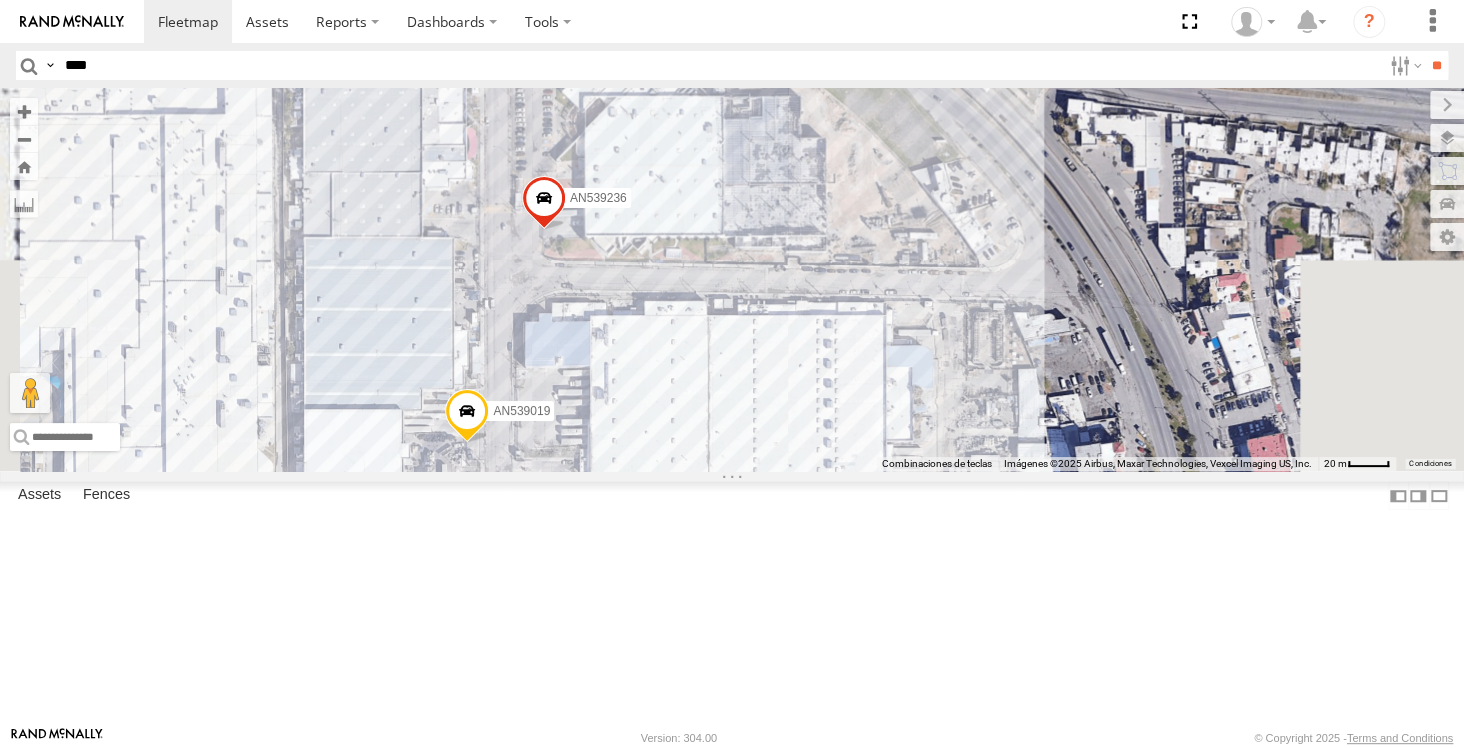 drag, startPoint x: 876, startPoint y: 460, endPoint x: 873, endPoint y: 331, distance: 129.03488 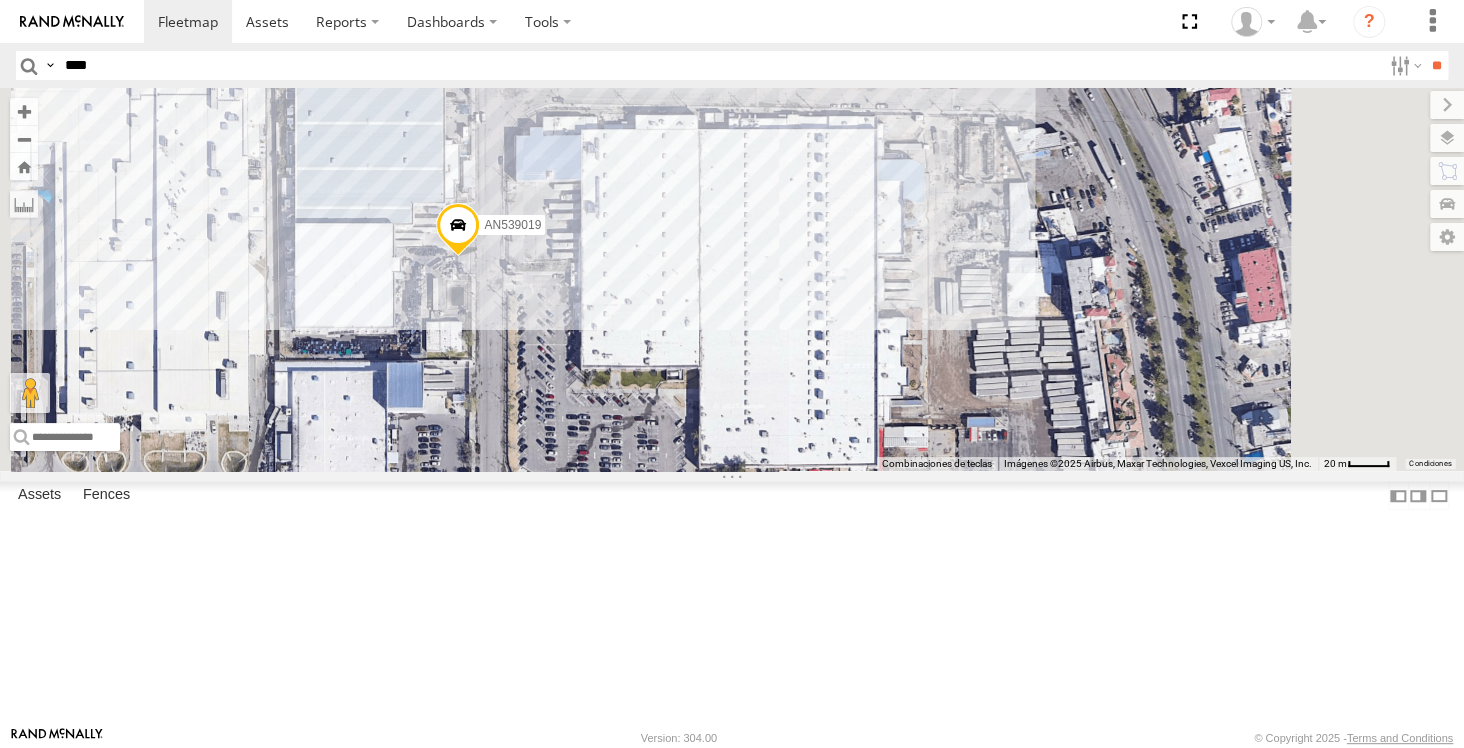 drag, startPoint x: 865, startPoint y: 423, endPoint x: 871, endPoint y: 284, distance: 139.12944 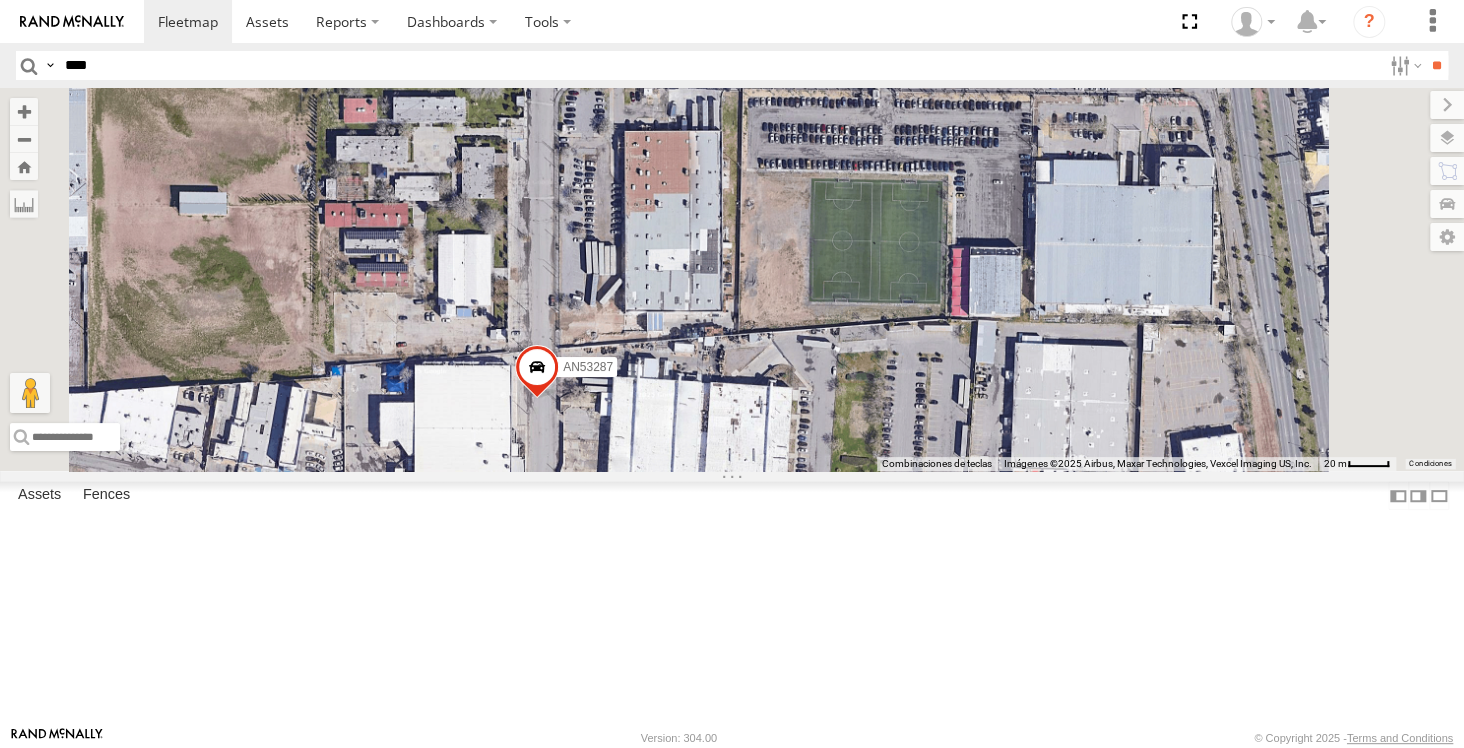 drag, startPoint x: 797, startPoint y: 186, endPoint x: 811, endPoint y: 289, distance: 103.947105 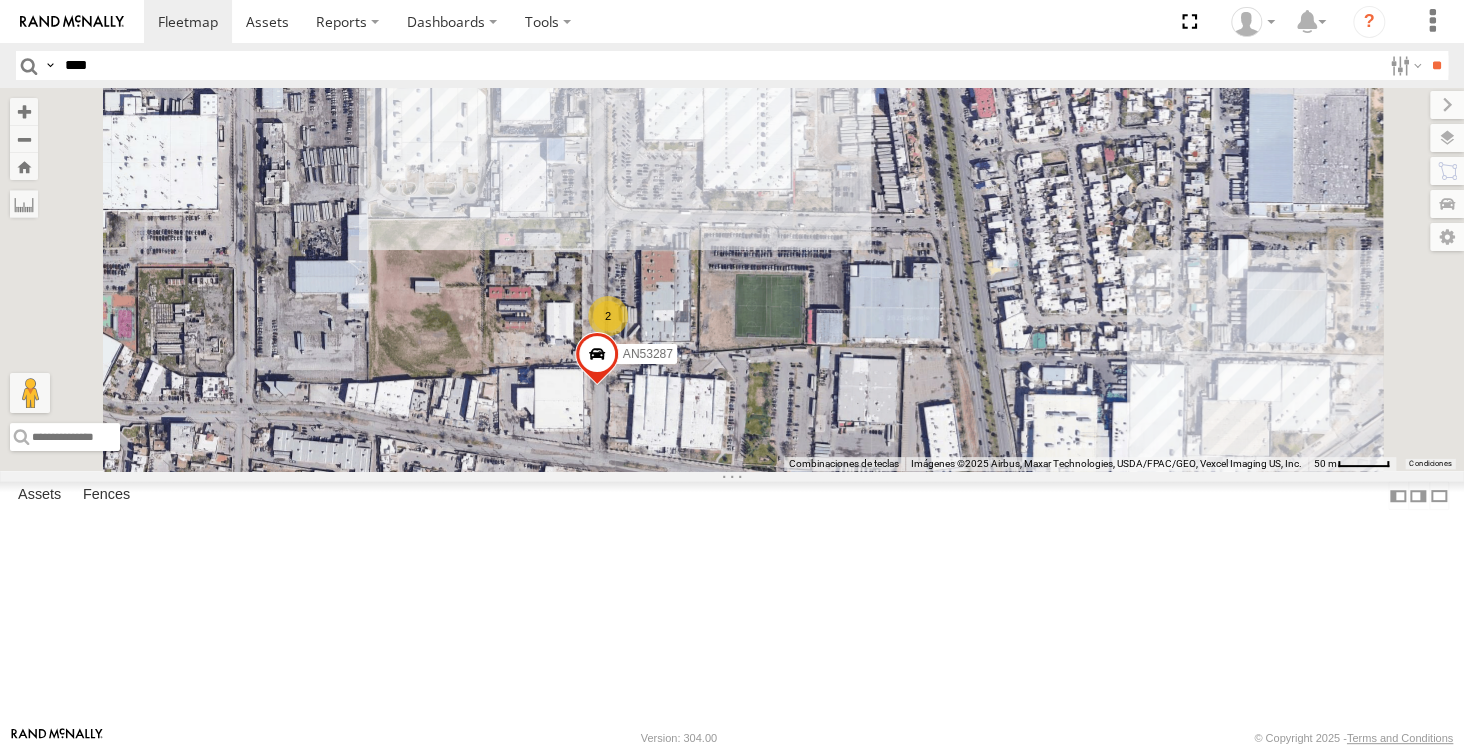 drag, startPoint x: 761, startPoint y: 350, endPoint x: 782, endPoint y: 406, distance: 59.808025 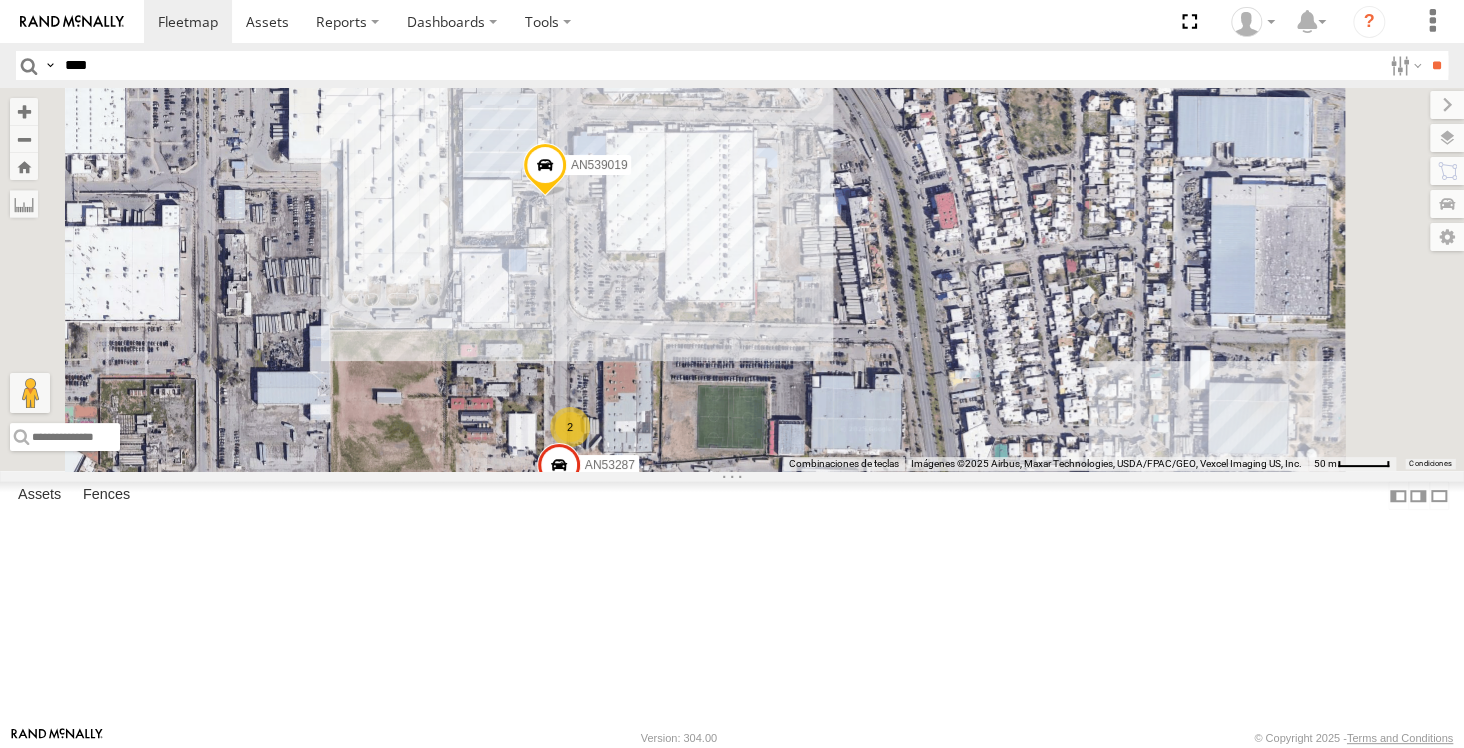 drag, startPoint x: 857, startPoint y: 348, endPoint x: 851, endPoint y: 357, distance: 10.816654 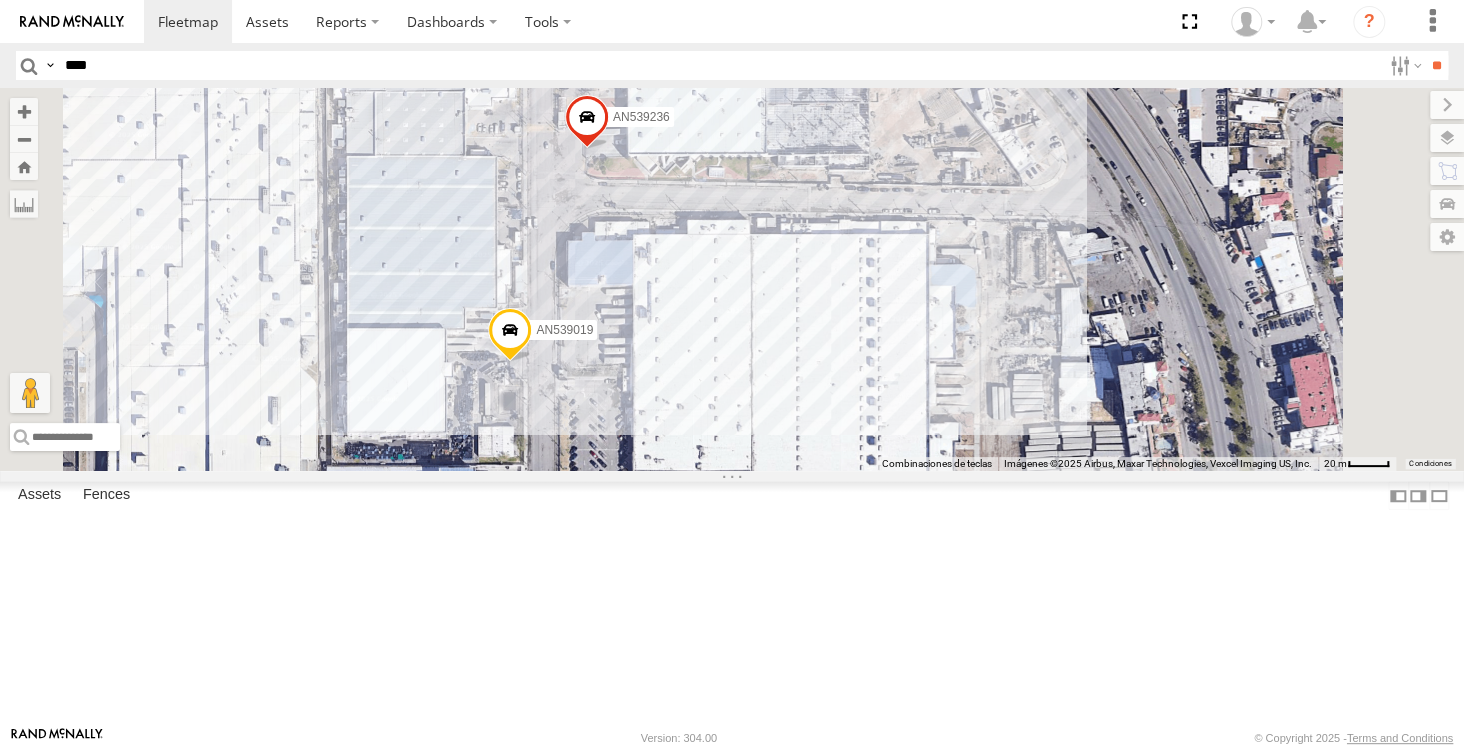 drag, startPoint x: 860, startPoint y: 472, endPoint x: 838, endPoint y: 419, distance: 57.384666 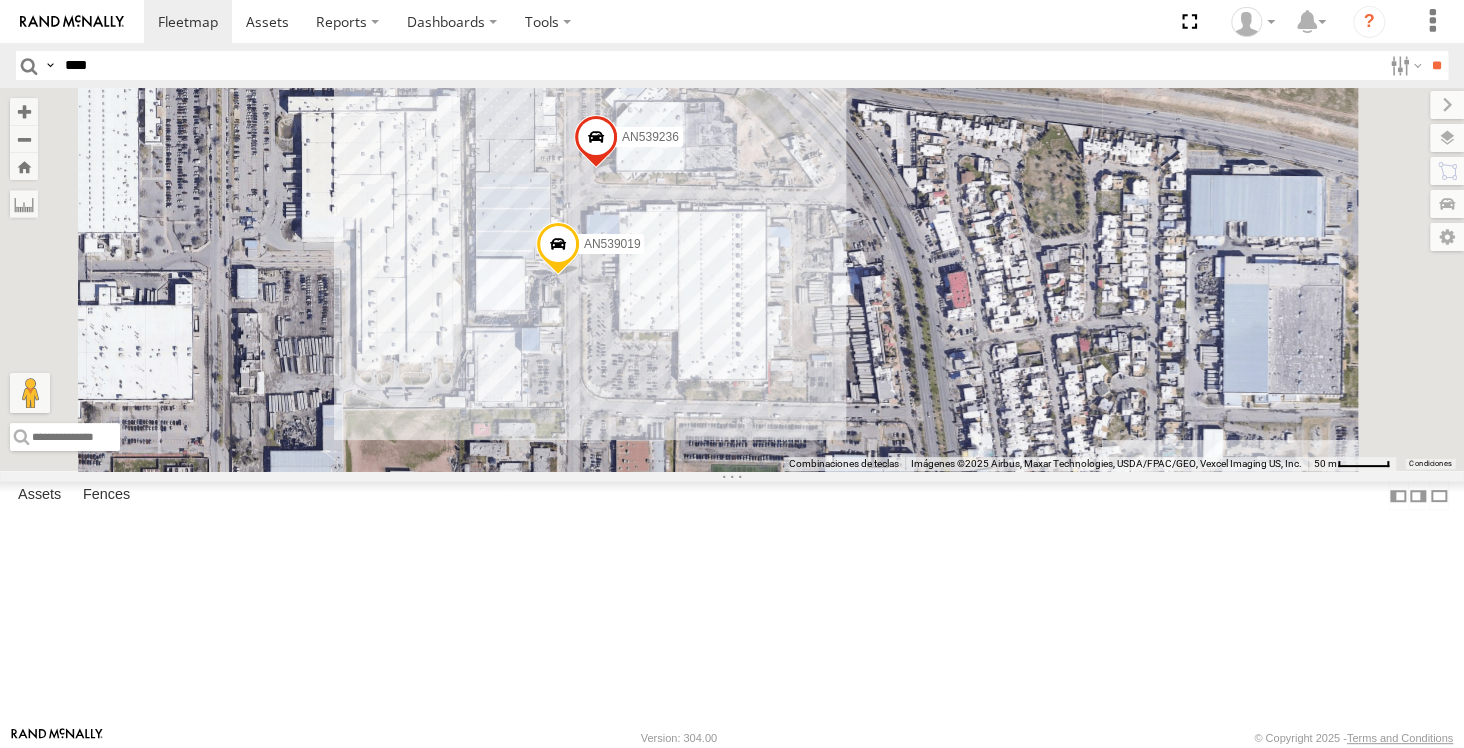 drag, startPoint x: 912, startPoint y: 481, endPoint x: 879, endPoint y: 378, distance: 108.157295 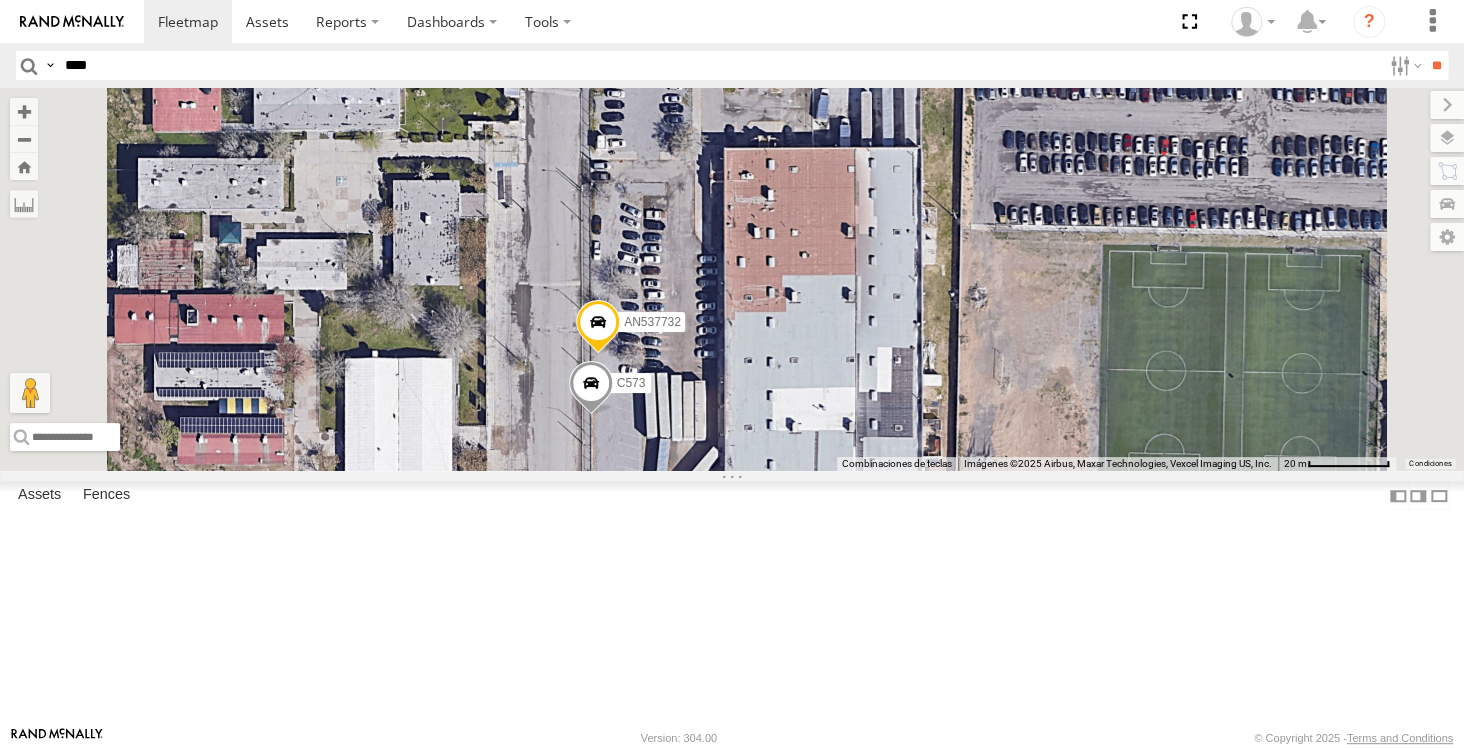 drag, startPoint x: 849, startPoint y: 247, endPoint x: 857, endPoint y: 372, distance: 125.25574 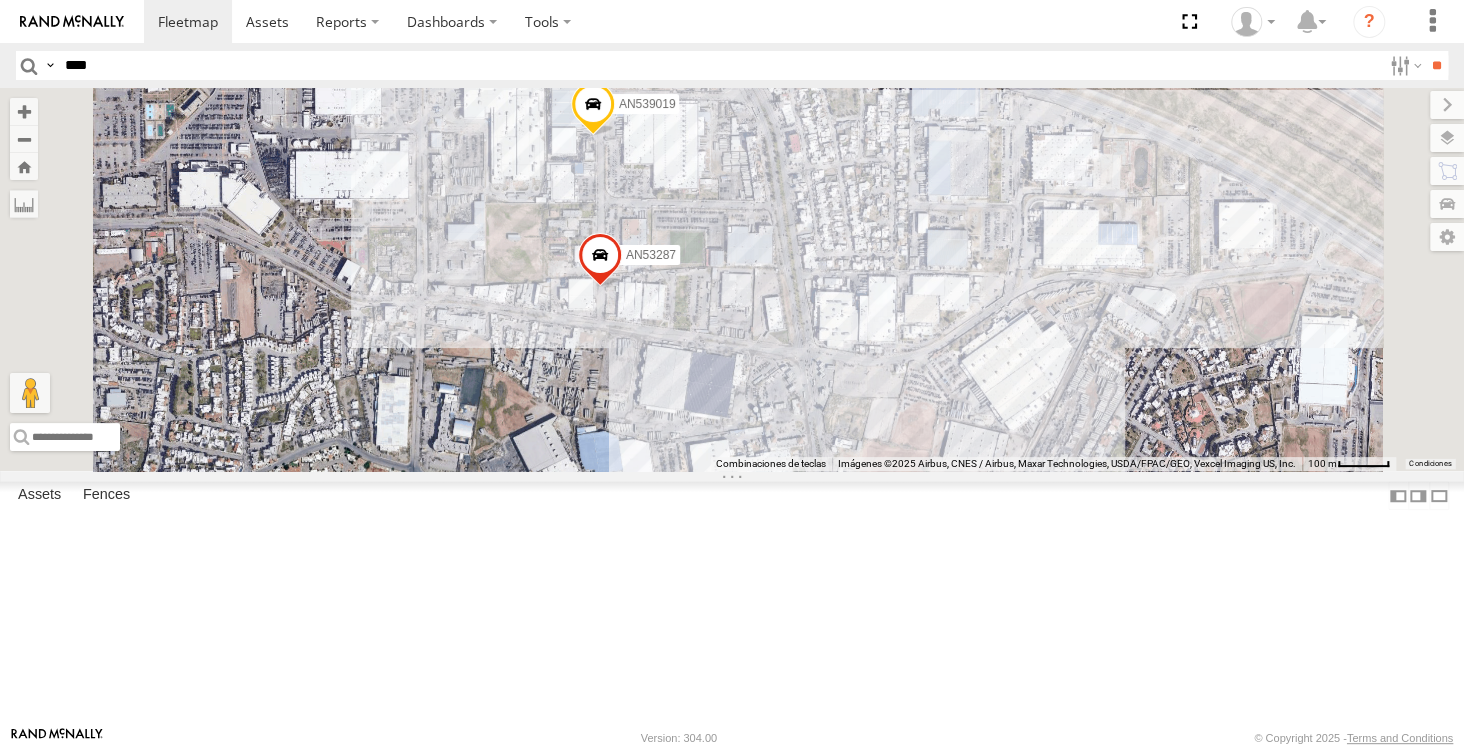 drag, startPoint x: 877, startPoint y: 275, endPoint x: 876, endPoint y: 288, distance: 13.038404 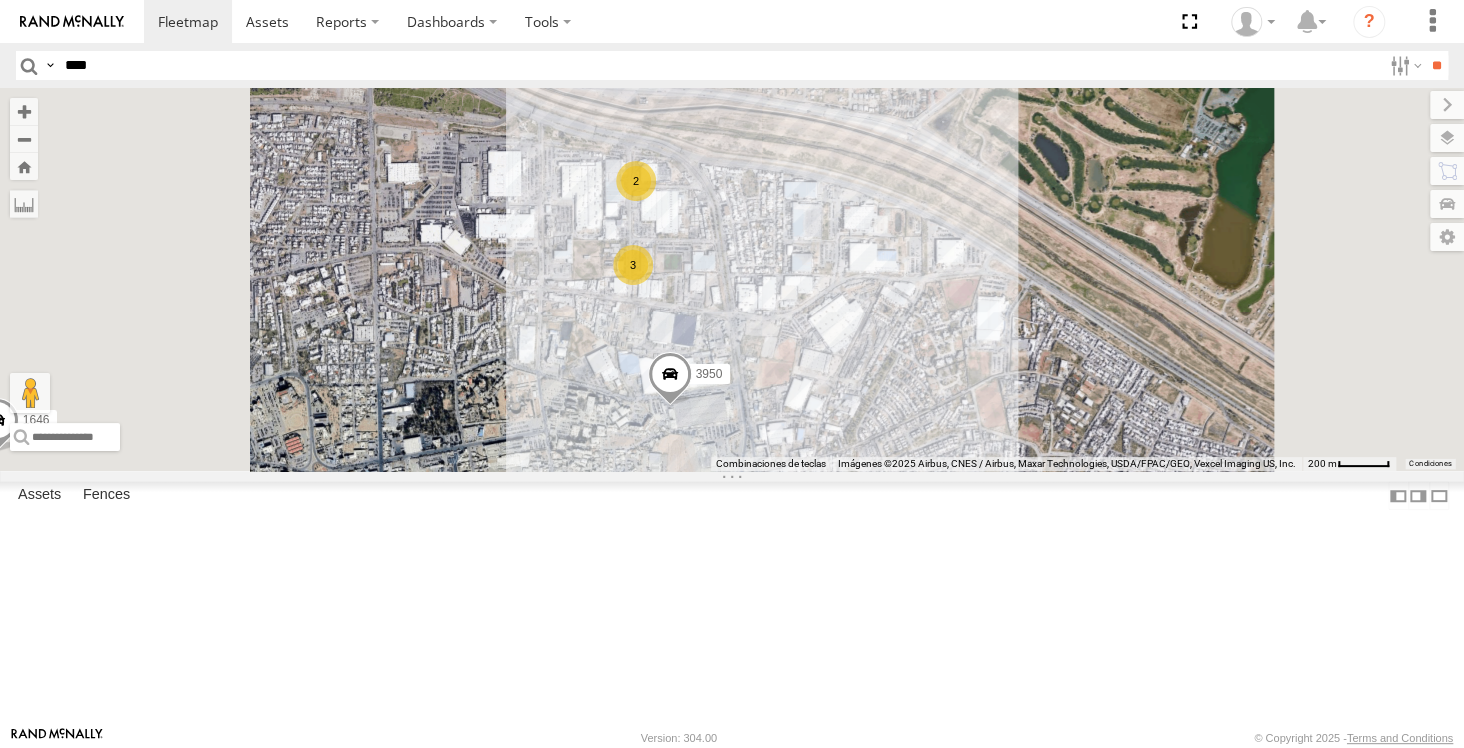 drag, startPoint x: 899, startPoint y: 330, endPoint x: 833, endPoint y: 279, distance: 83.40863 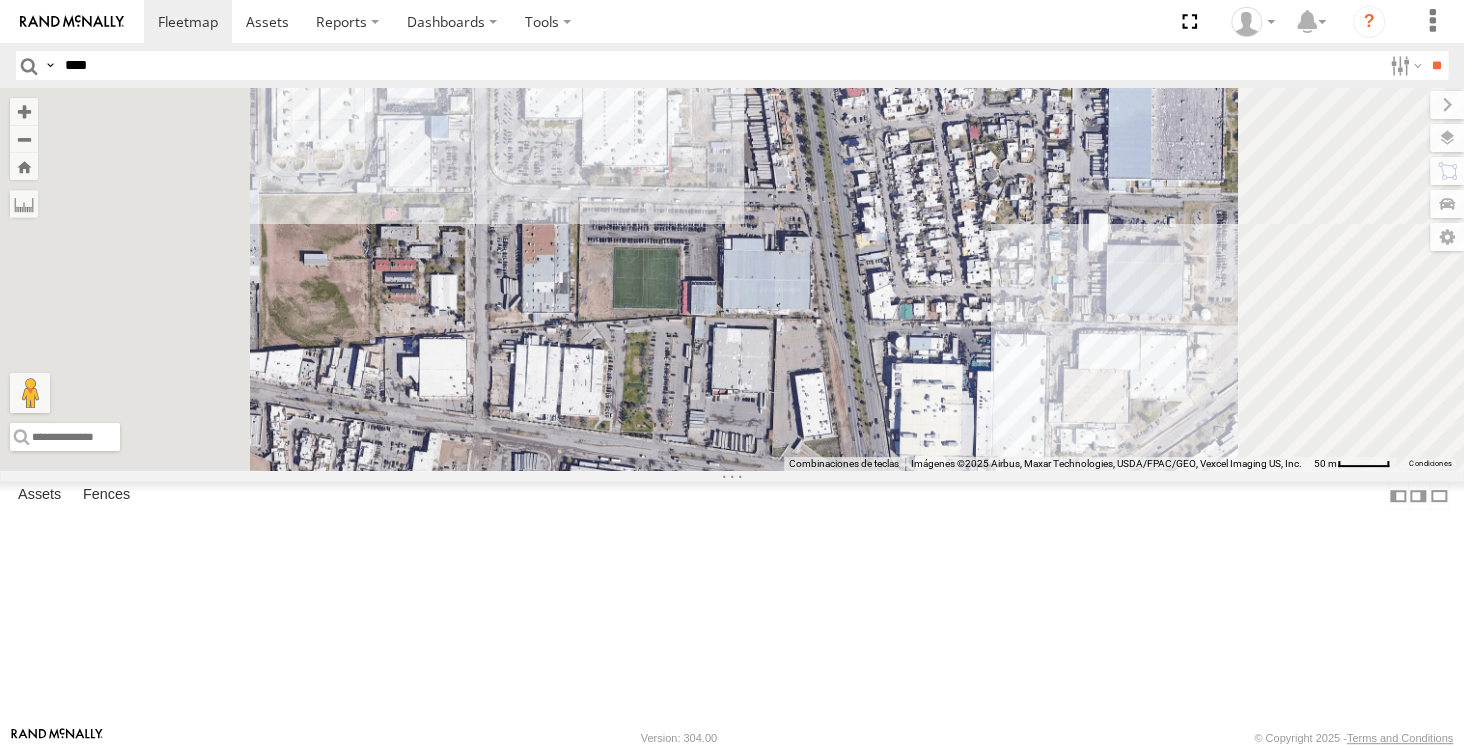 drag, startPoint x: 703, startPoint y: 192, endPoint x: 710, endPoint y: 253, distance: 61.400326 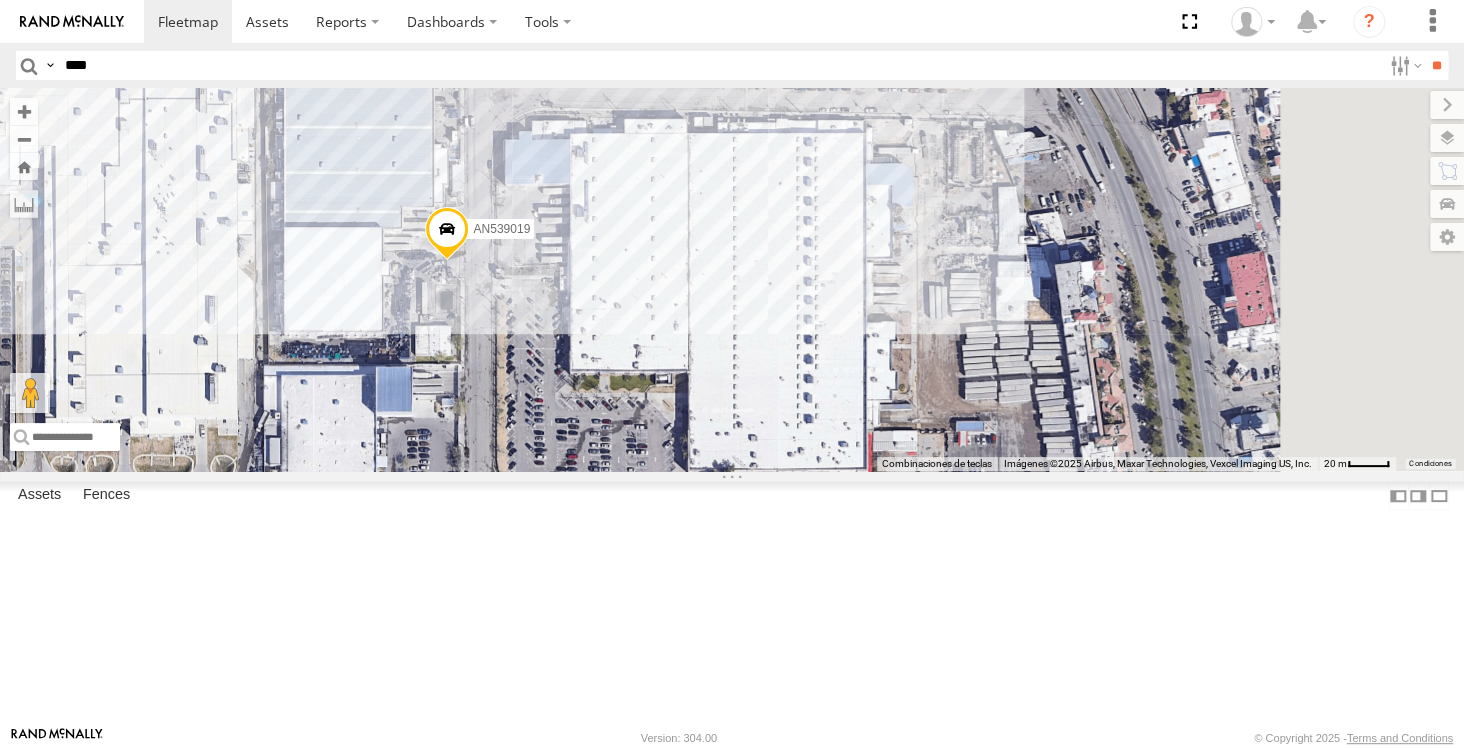 drag, startPoint x: 806, startPoint y: 385, endPoint x: 802, endPoint y: 346, distance: 39.20459 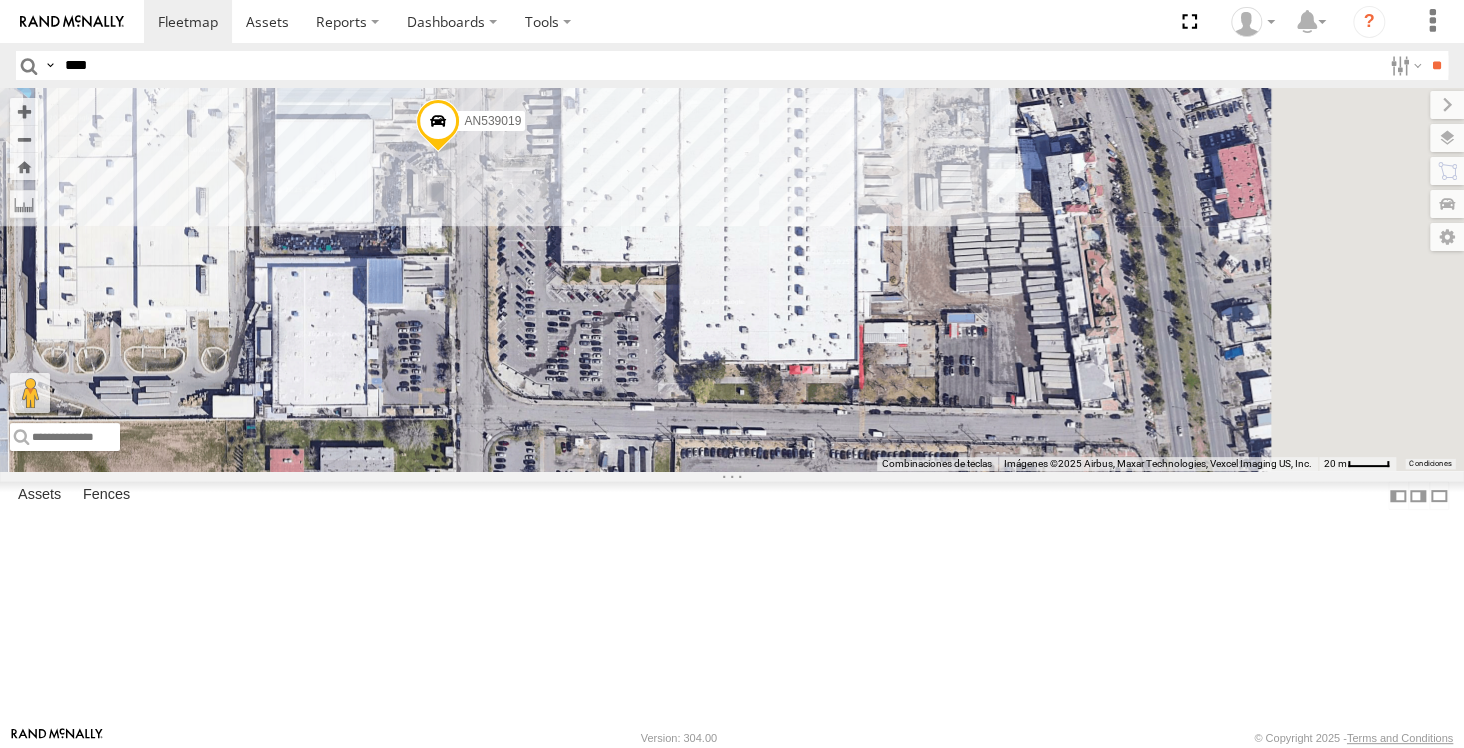 drag, startPoint x: 745, startPoint y: 517, endPoint x: 723, endPoint y: 365, distance: 153.58385 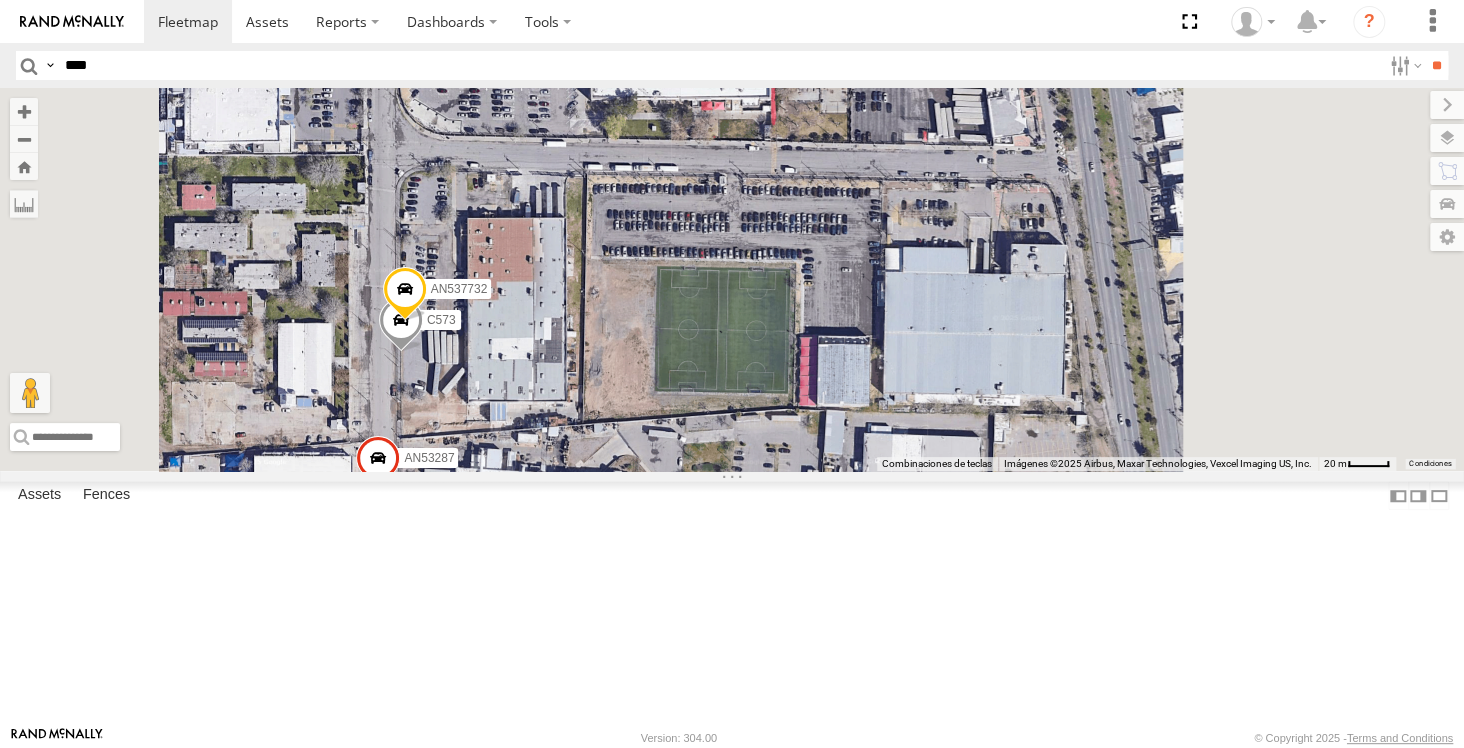 drag, startPoint x: 1072, startPoint y: 418, endPoint x: 1002, endPoint y: 387, distance: 76.55717 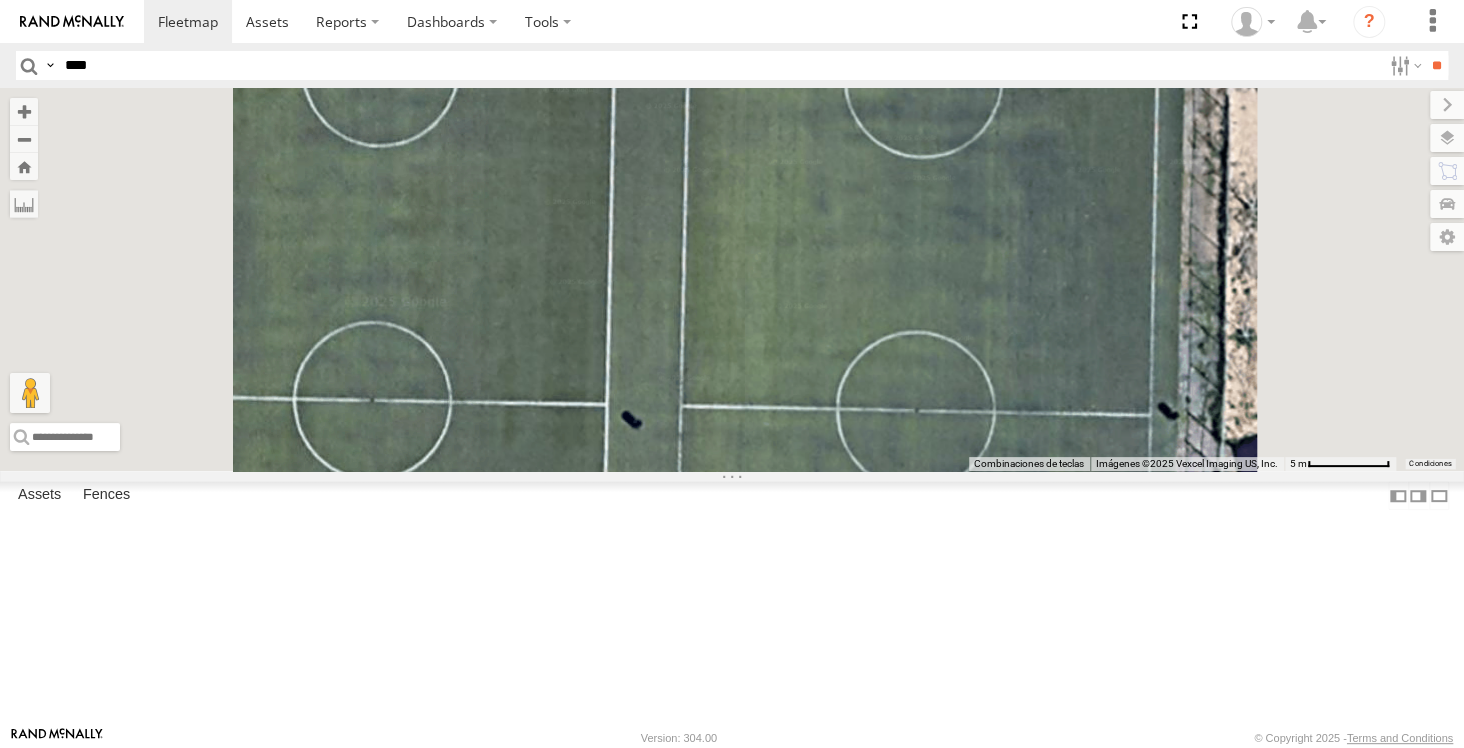 drag, startPoint x: 796, startPoint y: 380, endPoint x: 777, endPoint y: 294, distance: 88.07383 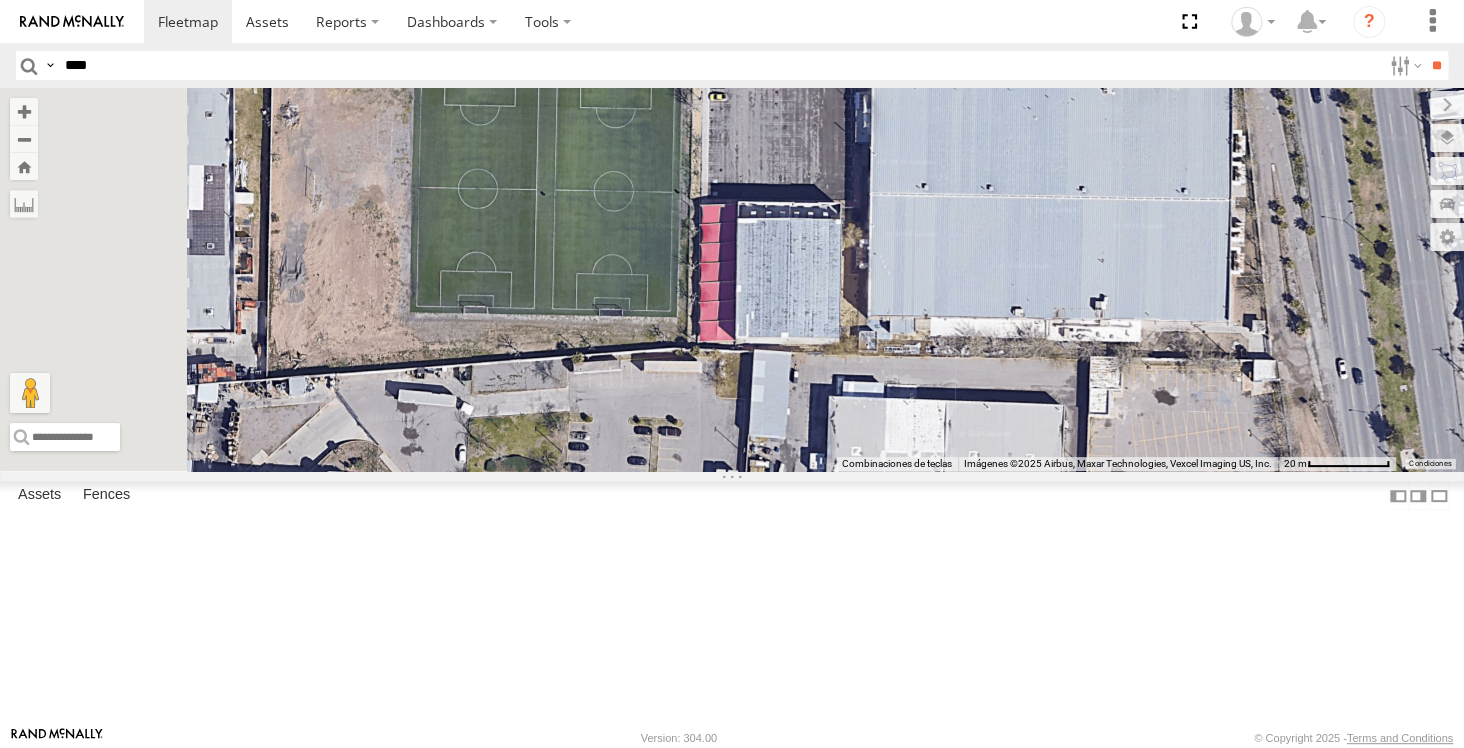 drag, startPoint x: 777, startPoint y: 246, endPoint x: 783, endPoint y: 272, distance: 26.683329 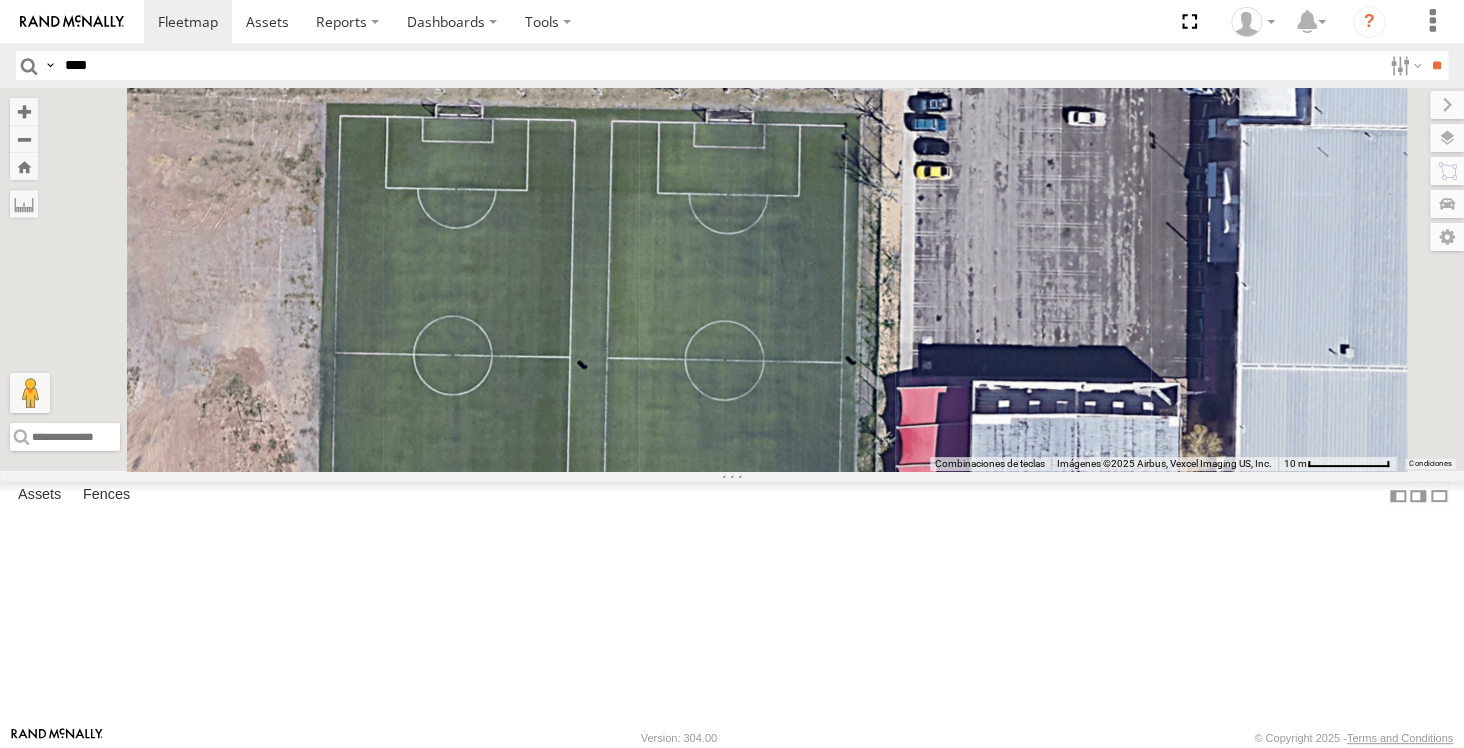 drag, startPoint x: 890, startPoint y: 404, endPoint x: 867, endPoint y: 351, distance: 57.77543 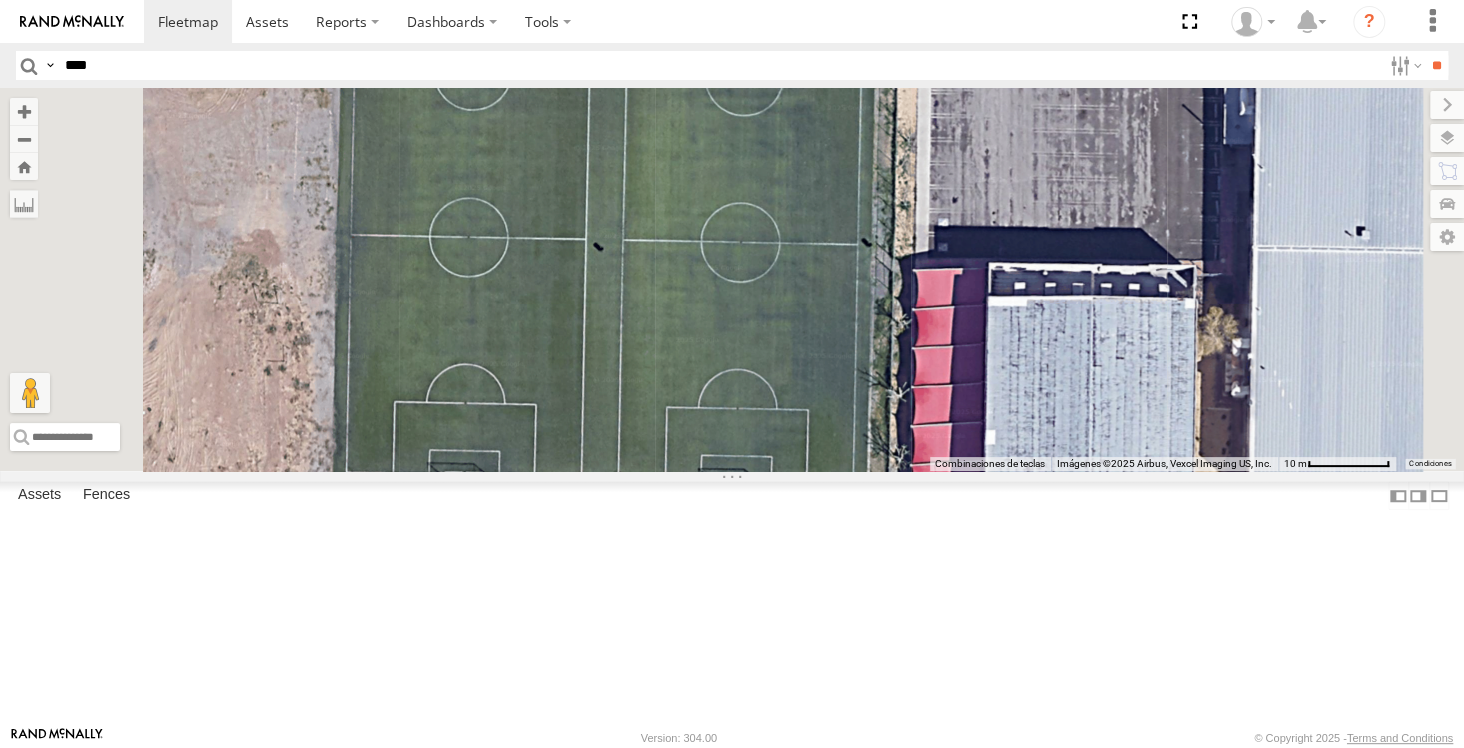 drag, startPoint x: 872, startPoint y: 403, endPoint x: 913, endPoint y: 317, distance: 95.27329 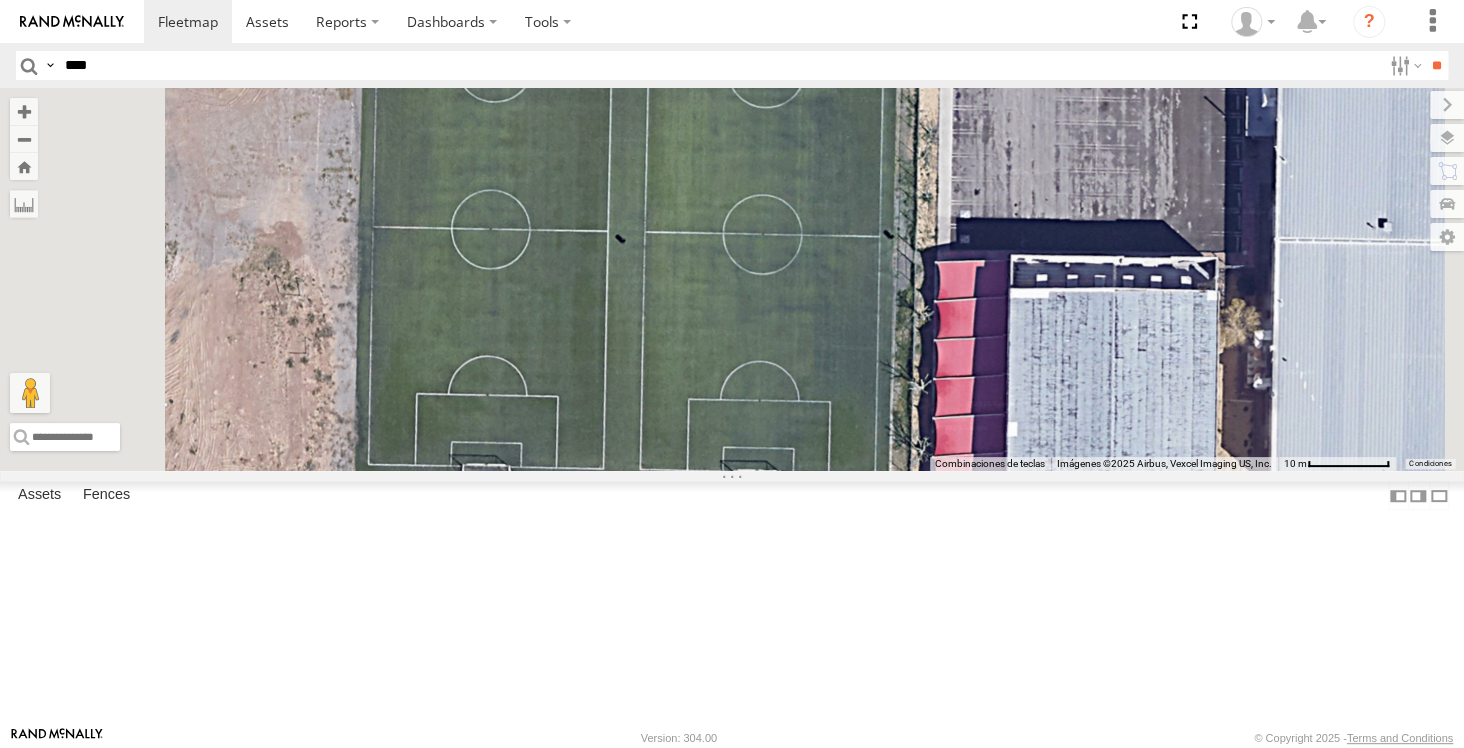 drag, startPoint x: 987, startPoint y: 263, endPoint x: 976, endPoint y: 291, distance: 30.083218 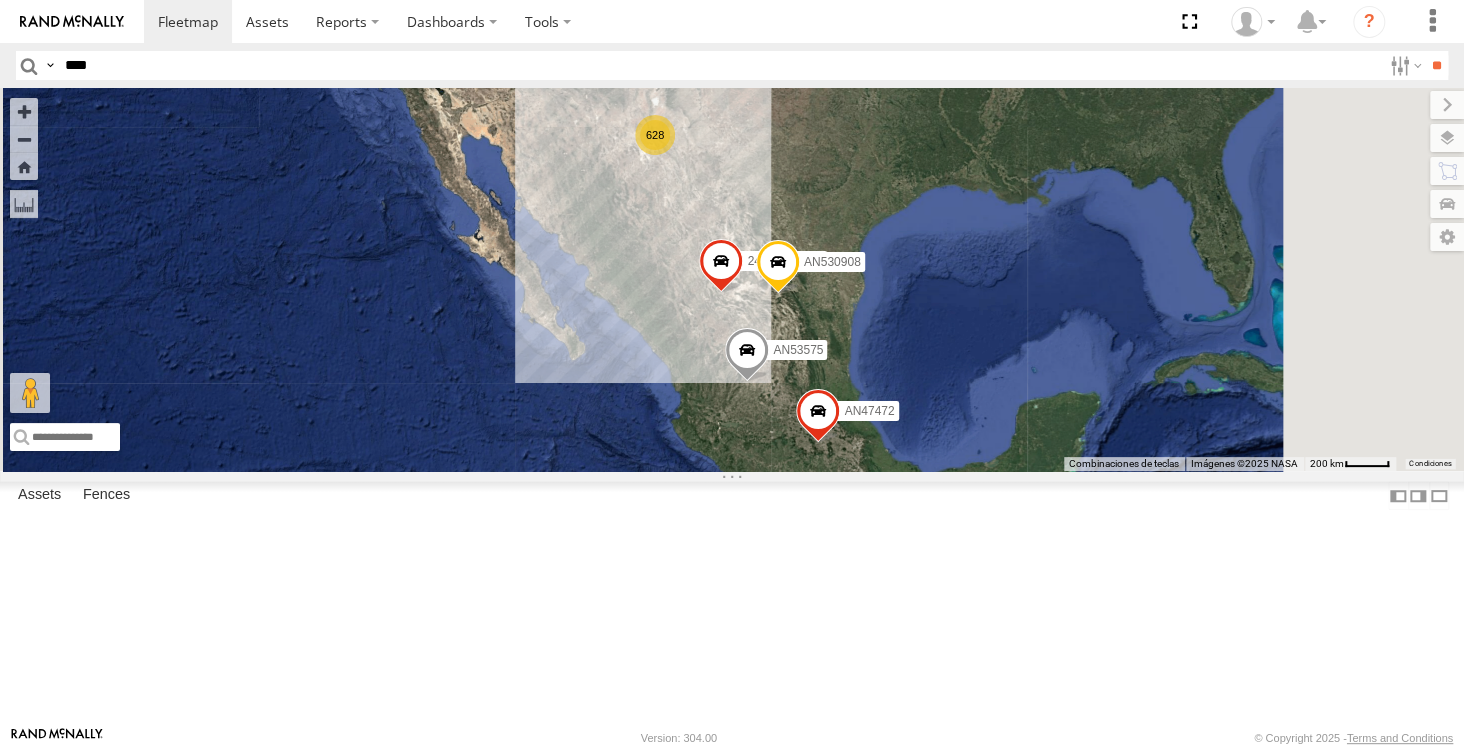 click on "****" at bounding box center [719, 65] 